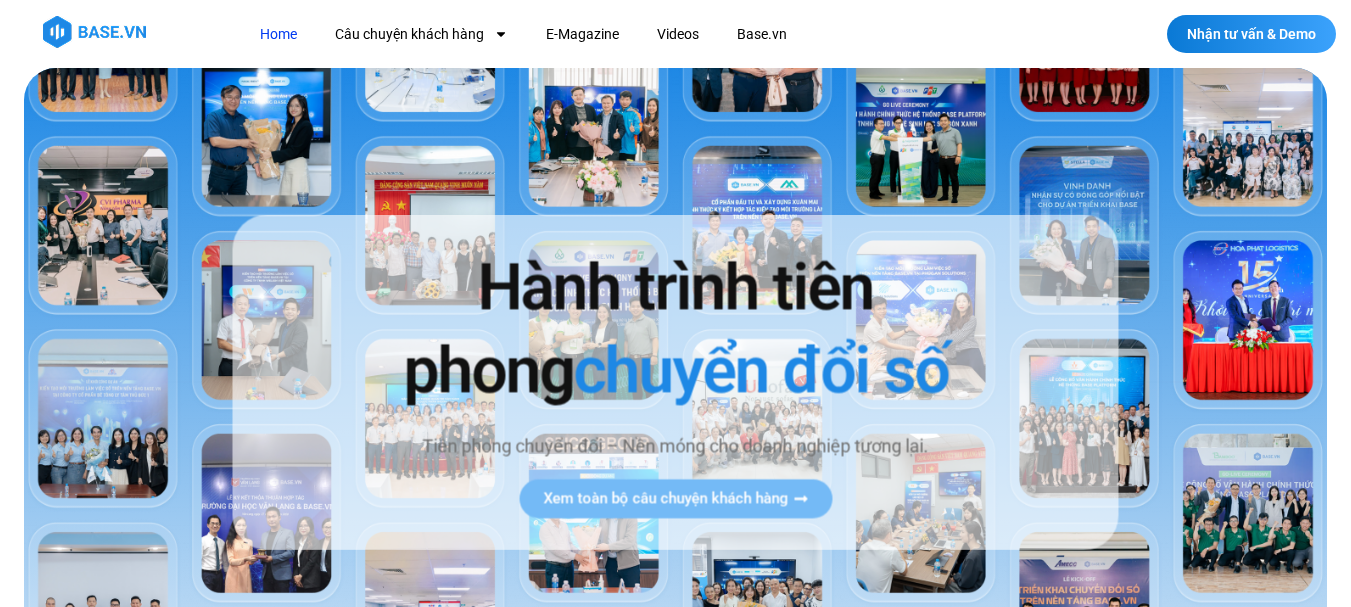 scroll, scrollTop: 0, scrollLeft: 0, axis: both 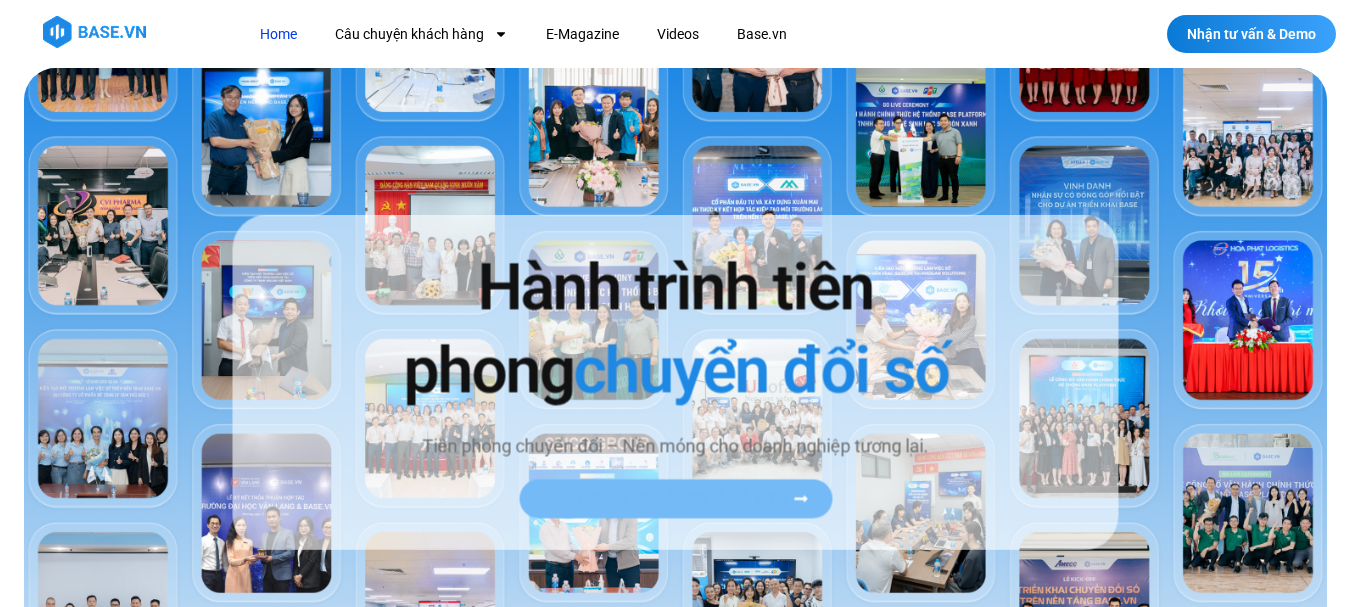 click on "Xem toàn bộ câu chuyện khách hàng" at bounding box center [665, 499] 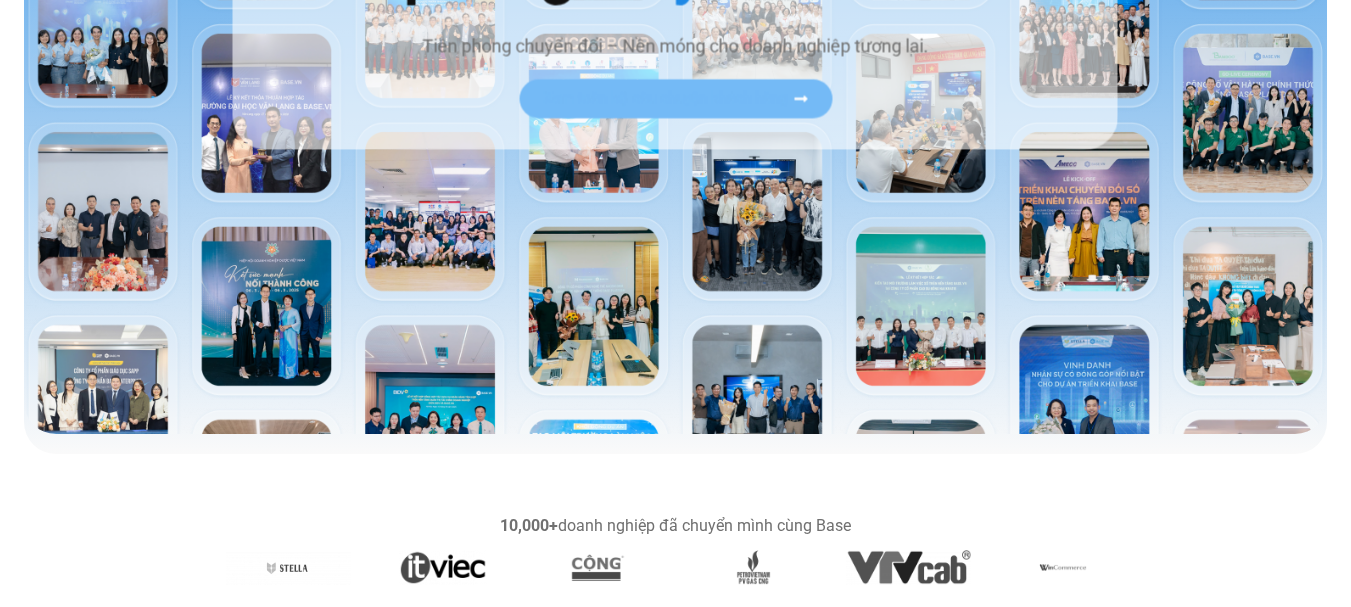 scroll, scrollTop: 900, scrollLeft: 0, axis: vertical 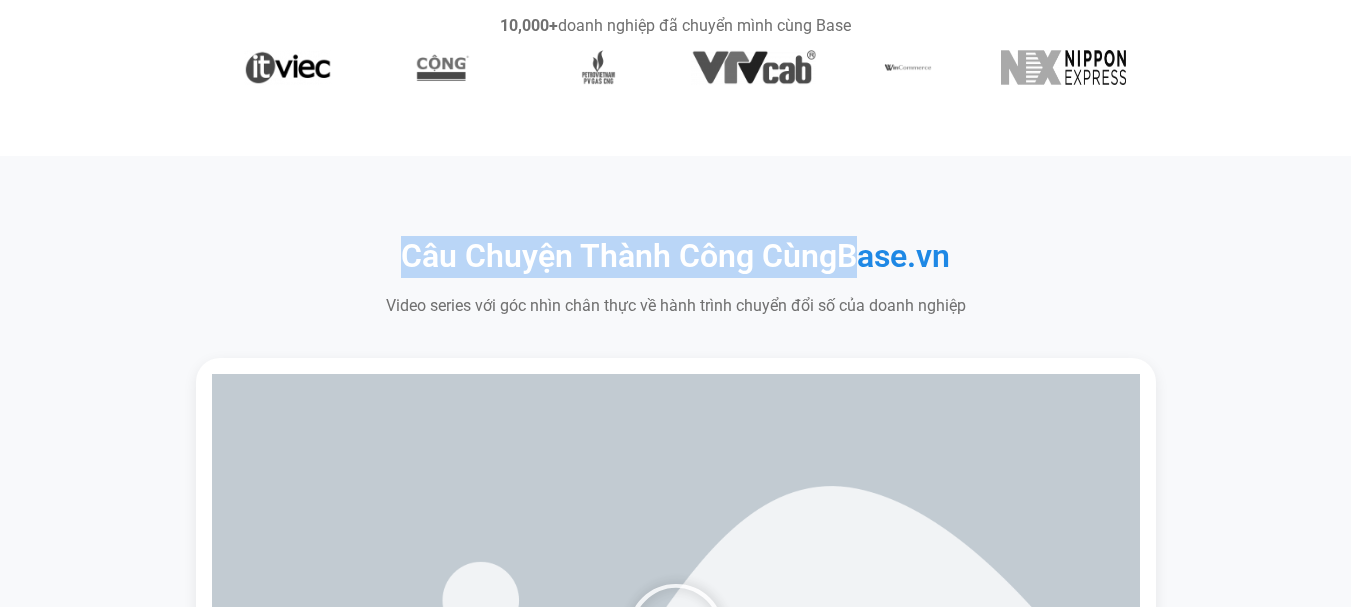 drag, startPoint x: 392, startPoint y: 259, endPoint x: 848, endPoint y: 259, distance: 456 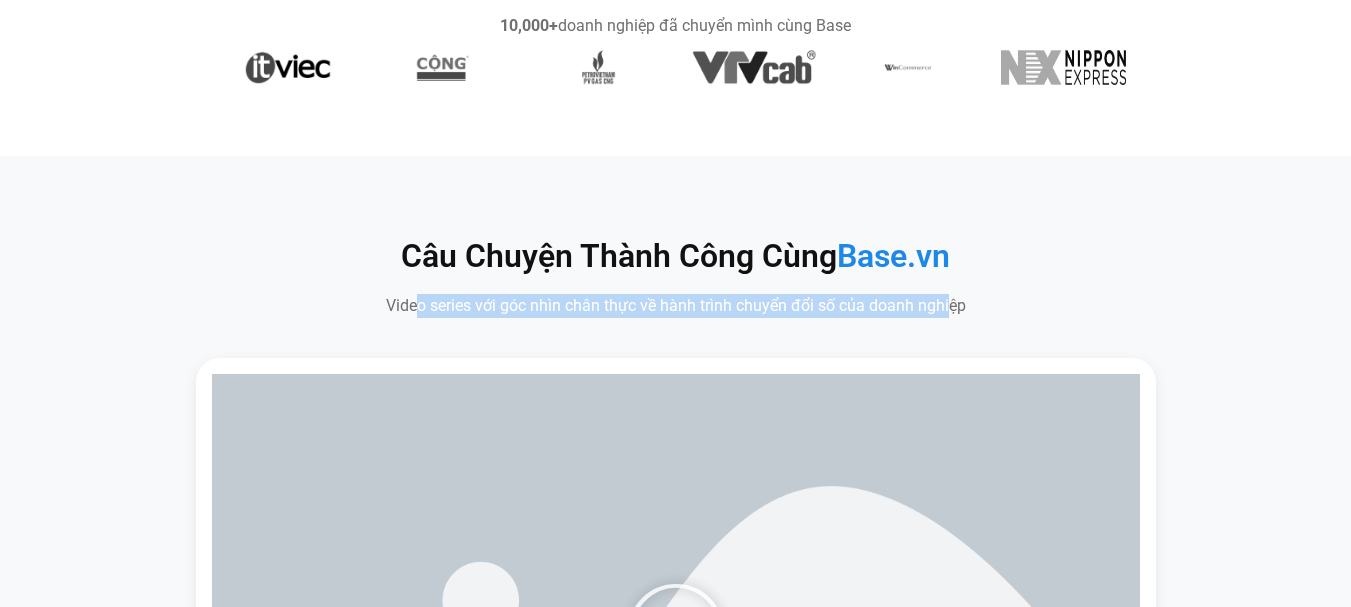 drag, startPoint x: 418, startPoint y: 293, endPoint x: 951, endPoint y: 317, distance: 533.54004 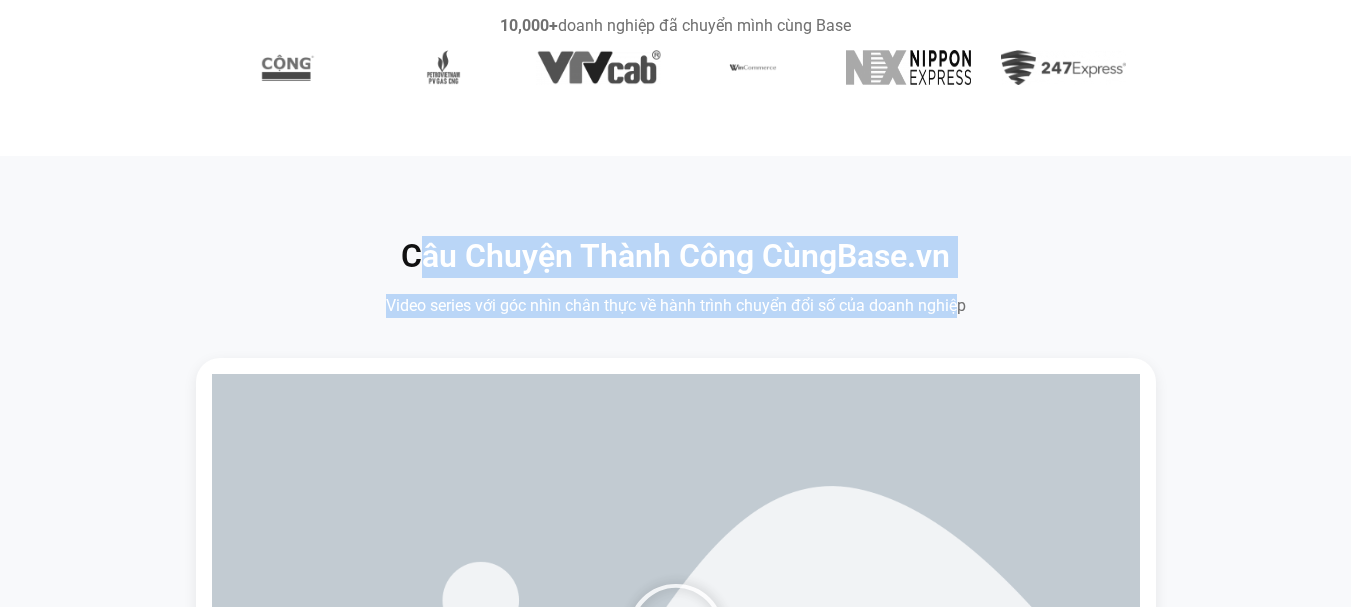 drag, startPoint x: 421, startPoint y: 252, endPoint x: 956, endPoint y: 297, distance: 536.88916 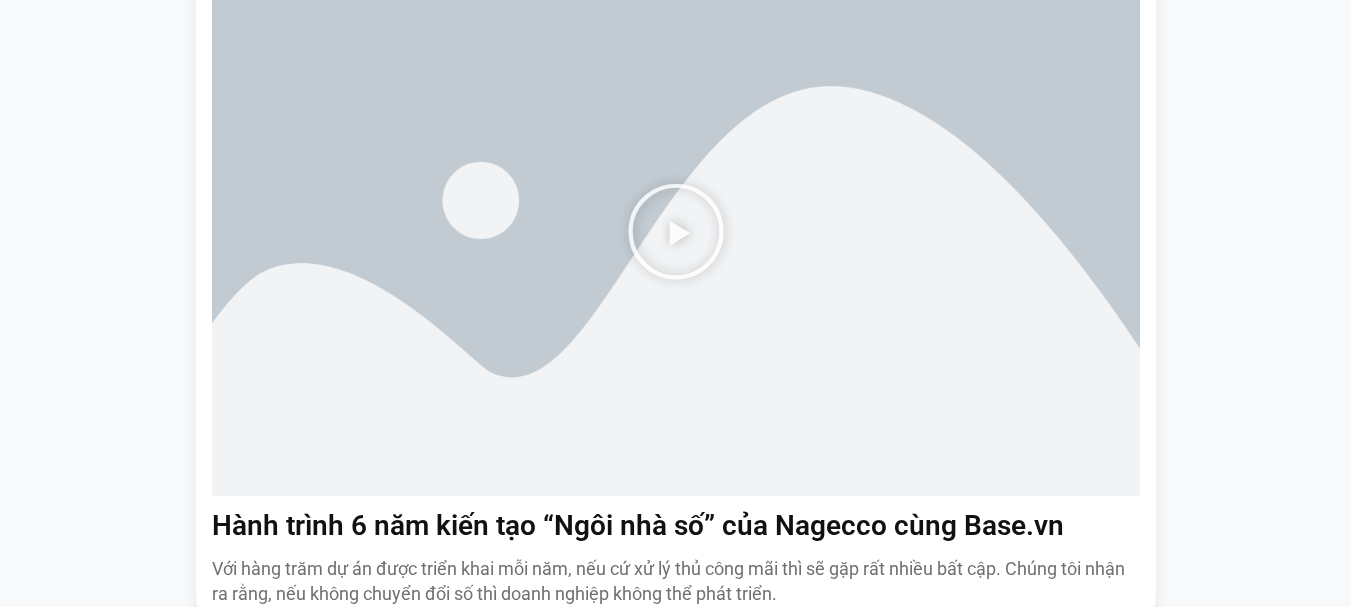 scroll, scrollTop: 1600, scrollLeft: 0, axis: vertical 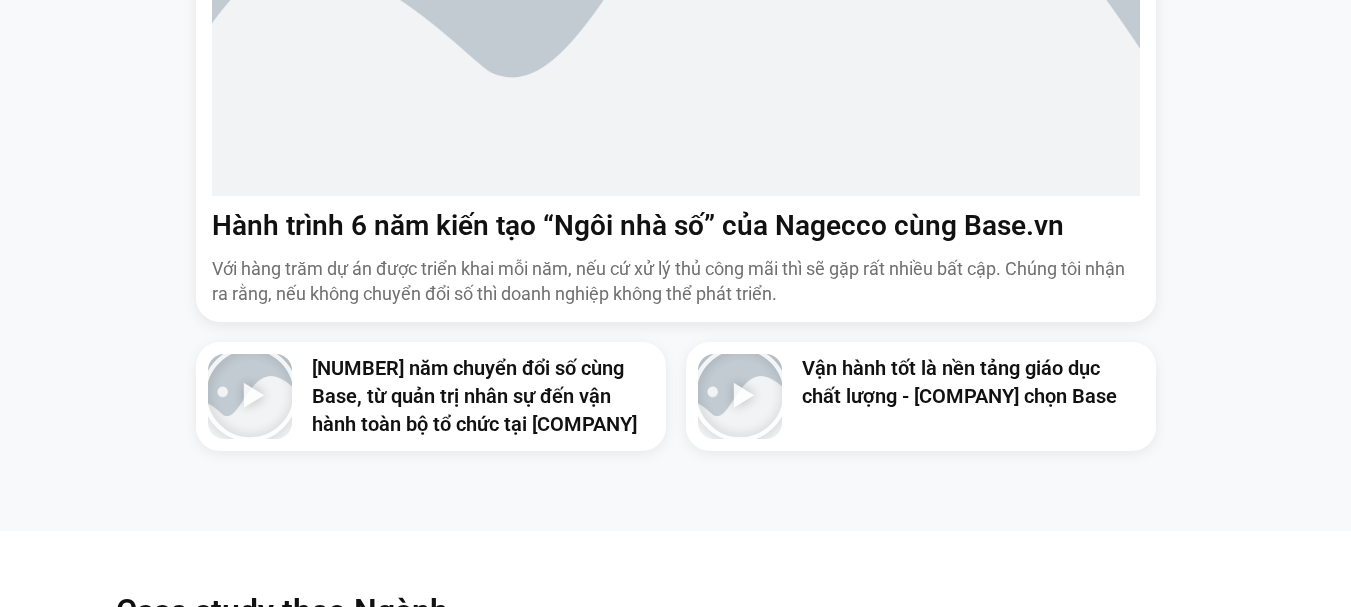 drag, startPoint x: 377, startPoint y: 276, endPoint x: 852, endPoint y: 294, distance: 475.34094 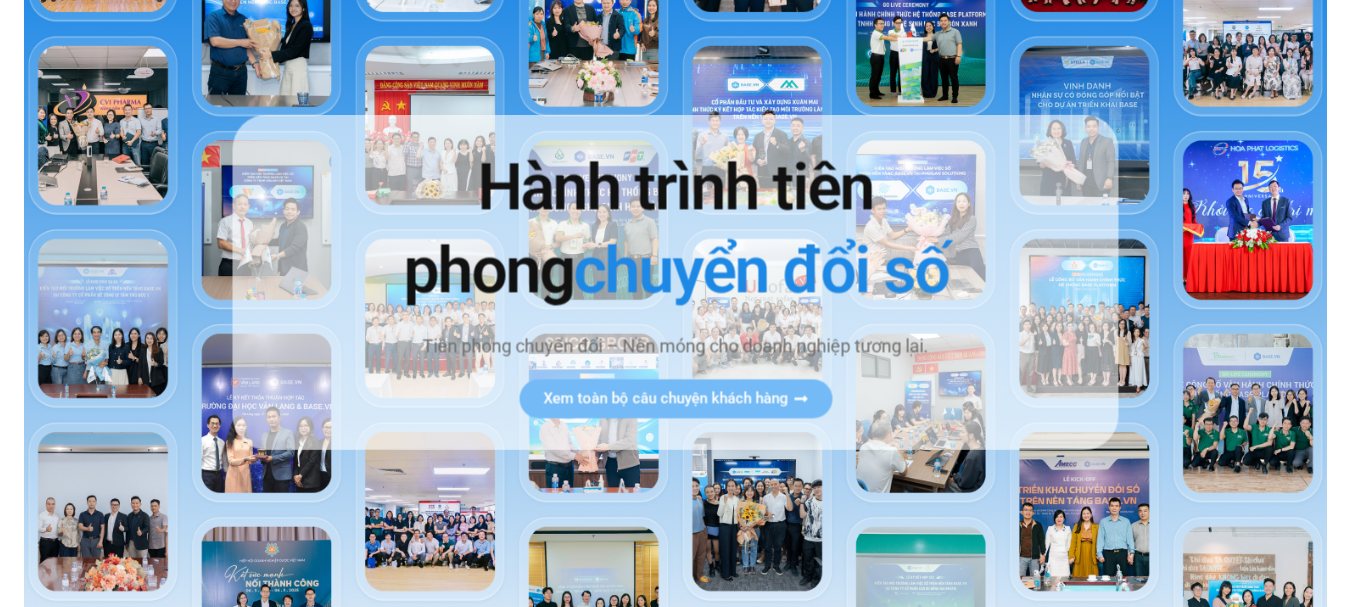 scroll, scrollTop: 0, scrollLeft: 0, axis: both 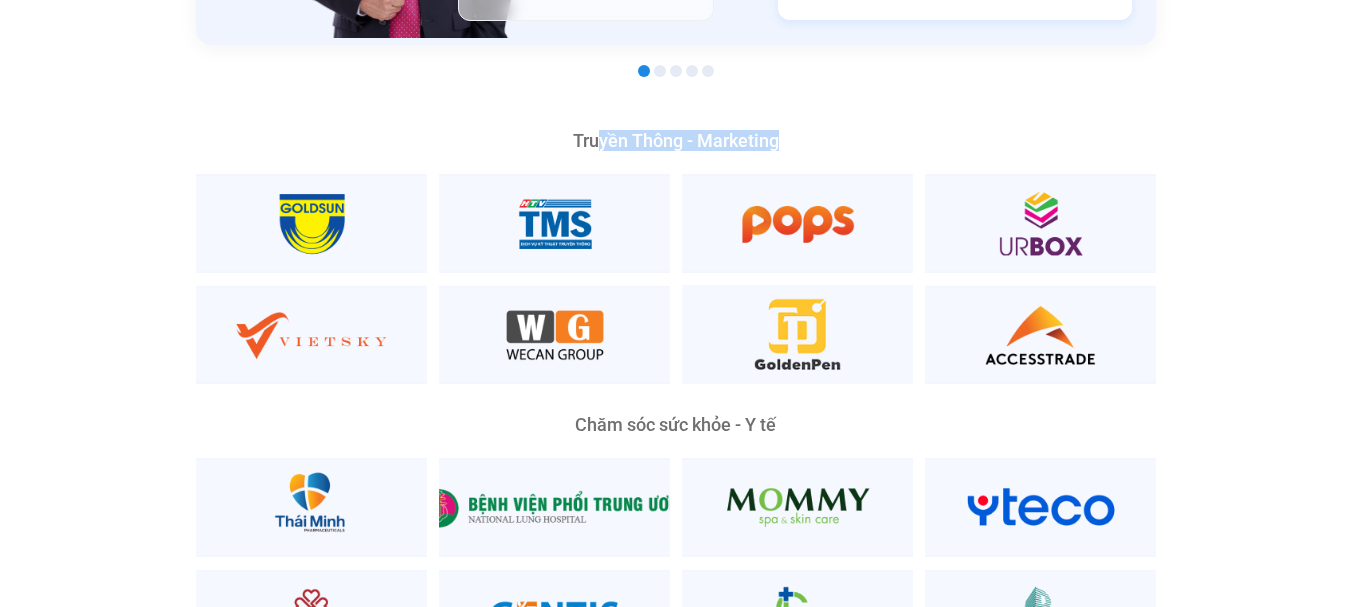 drag, startPoint x: 646, startPoint y: 146, endPoint x: 779, endPoint y: 146, distance: 133 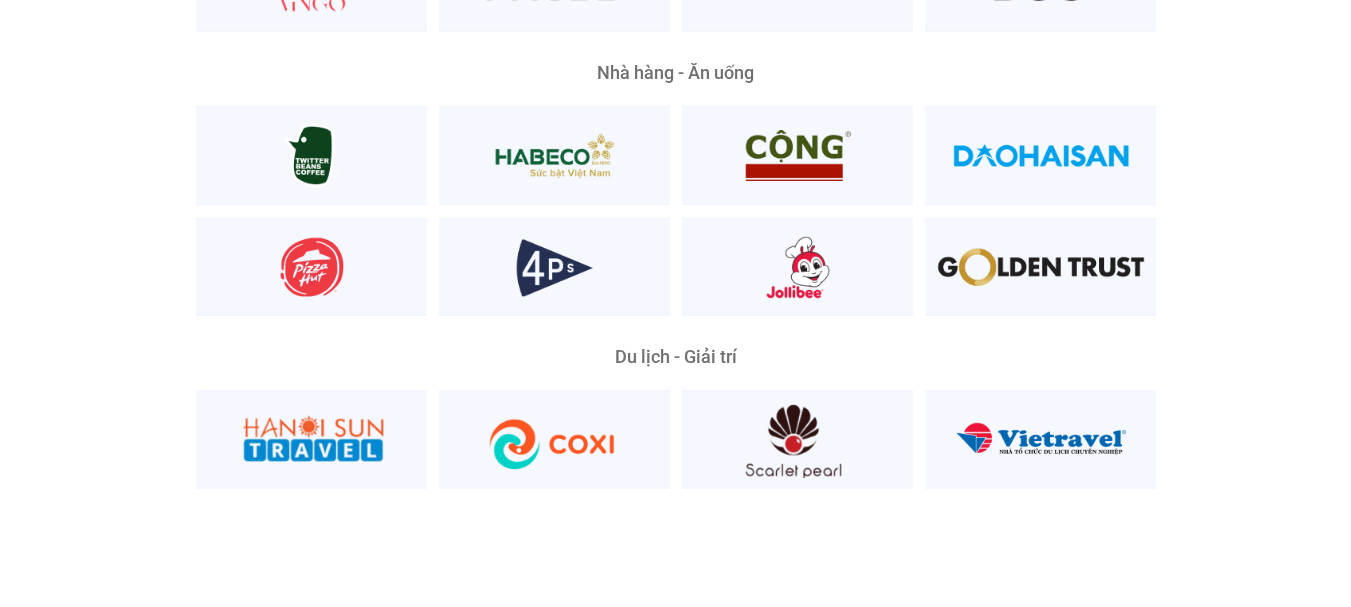 scroll, scrollTop: 5147, scrollLeft: 0, axis: vertical 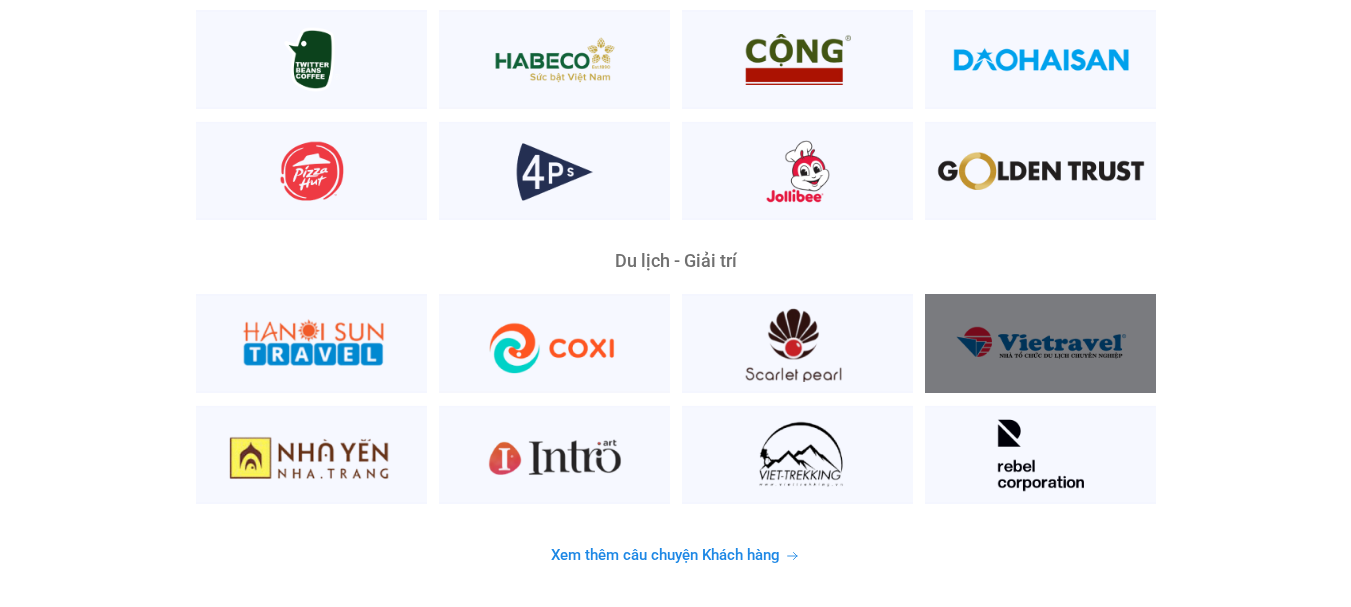 click at bounding box center (1040, 343) 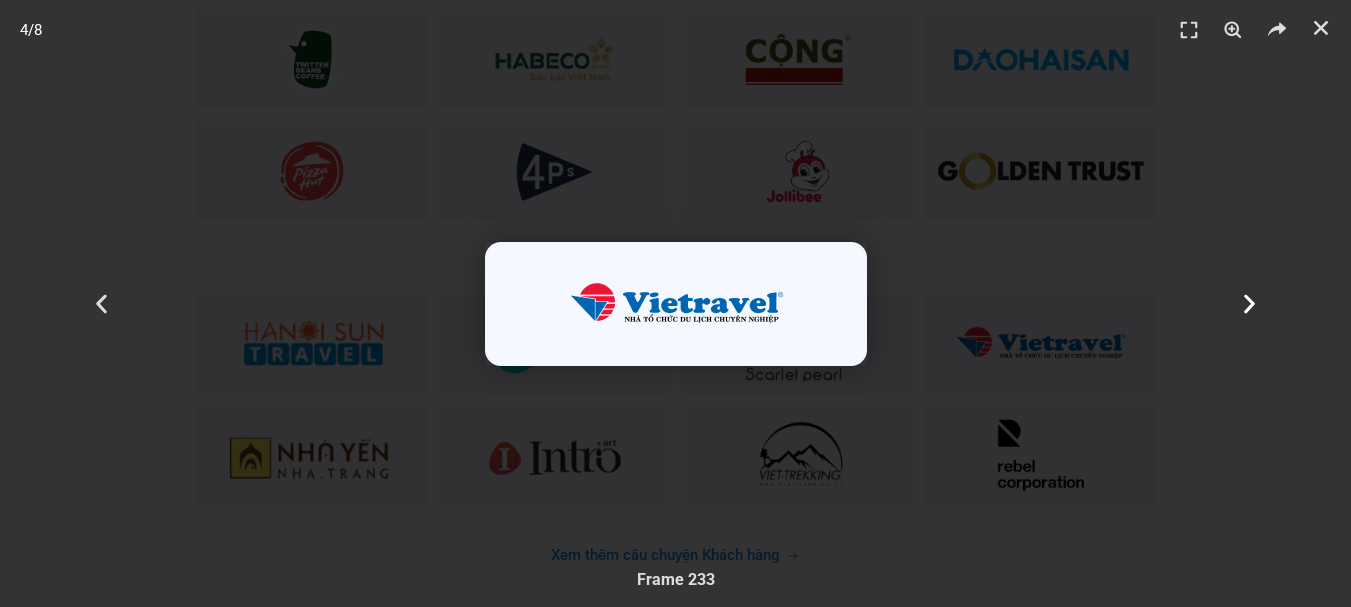click on "Tiếp theo" at bounding box center (1249, 303) 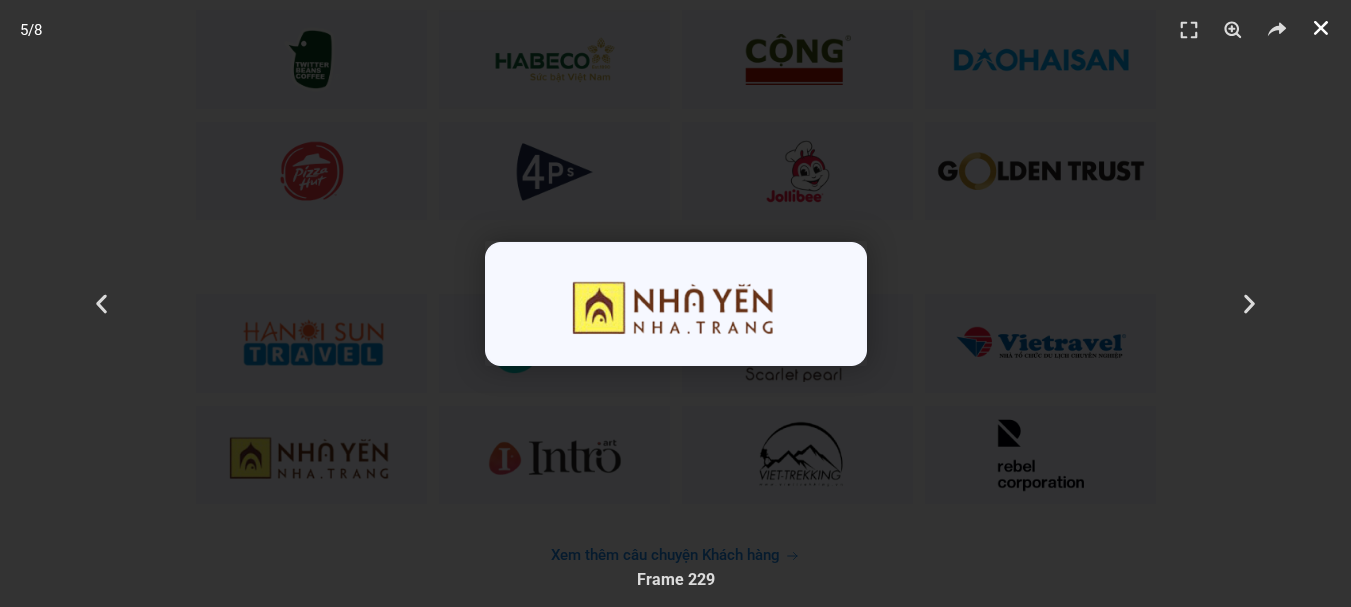 click 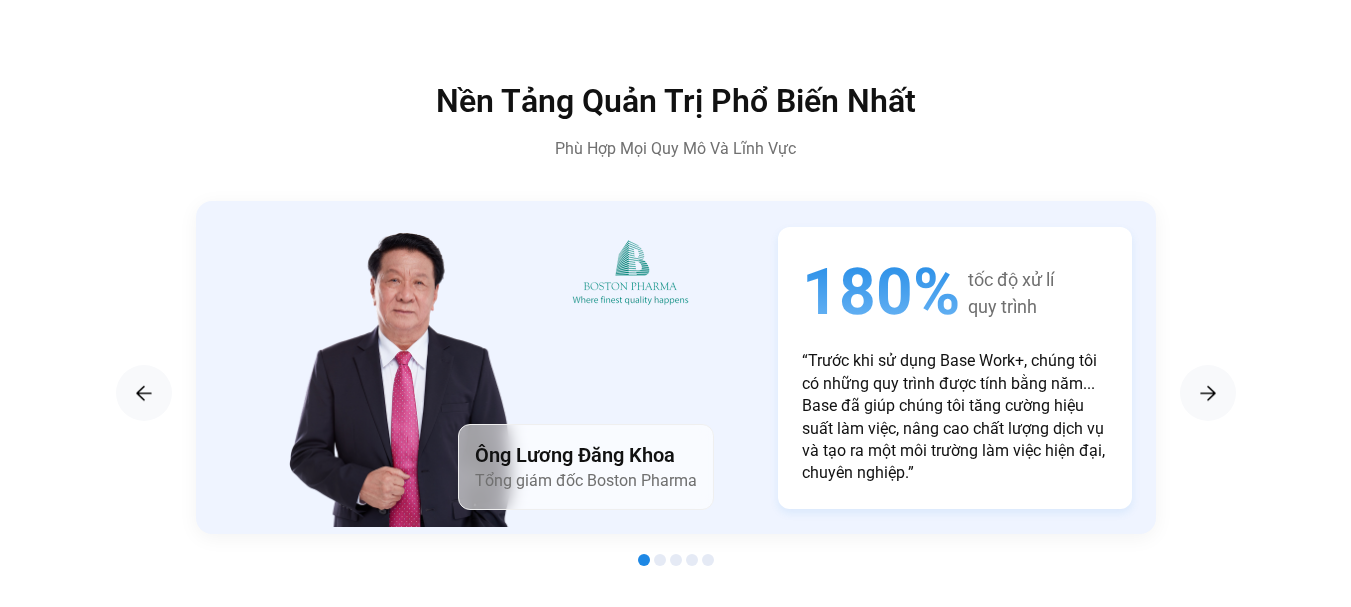 scroll, scrollTop: 3247, scrollLeft: 0, axis: vertical 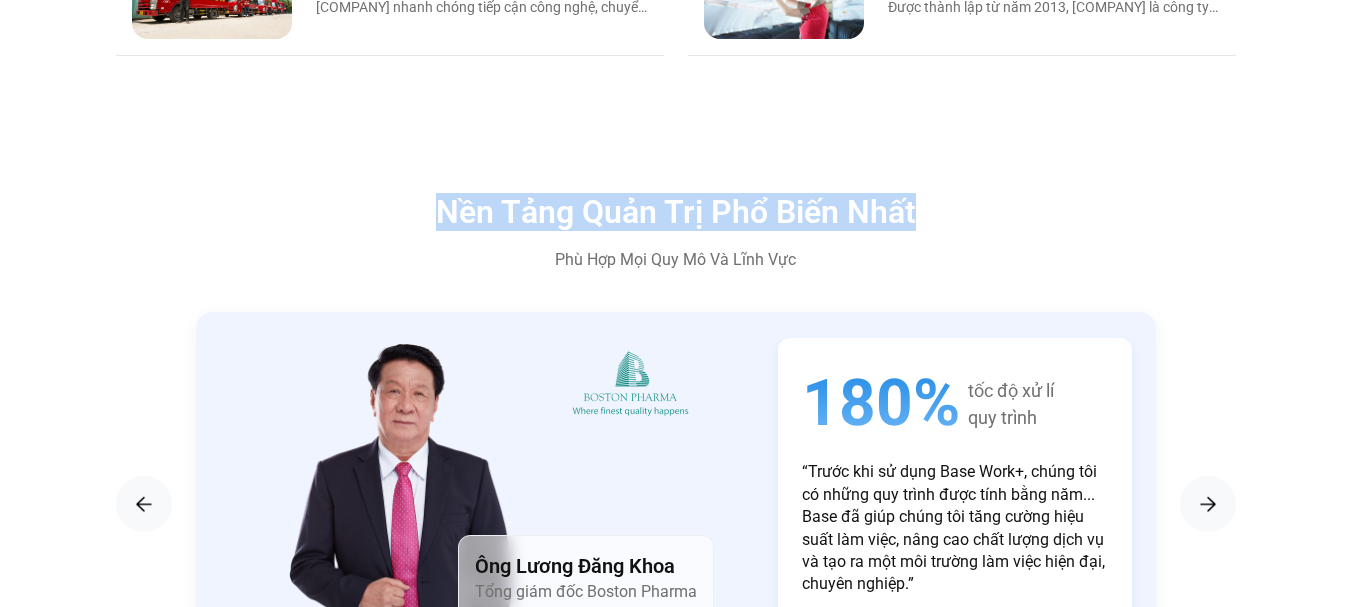 drag, startPoint x: 790, startPoint y: 218, endPoint x: 1027, endPoint y: 219, distance: 237.0021 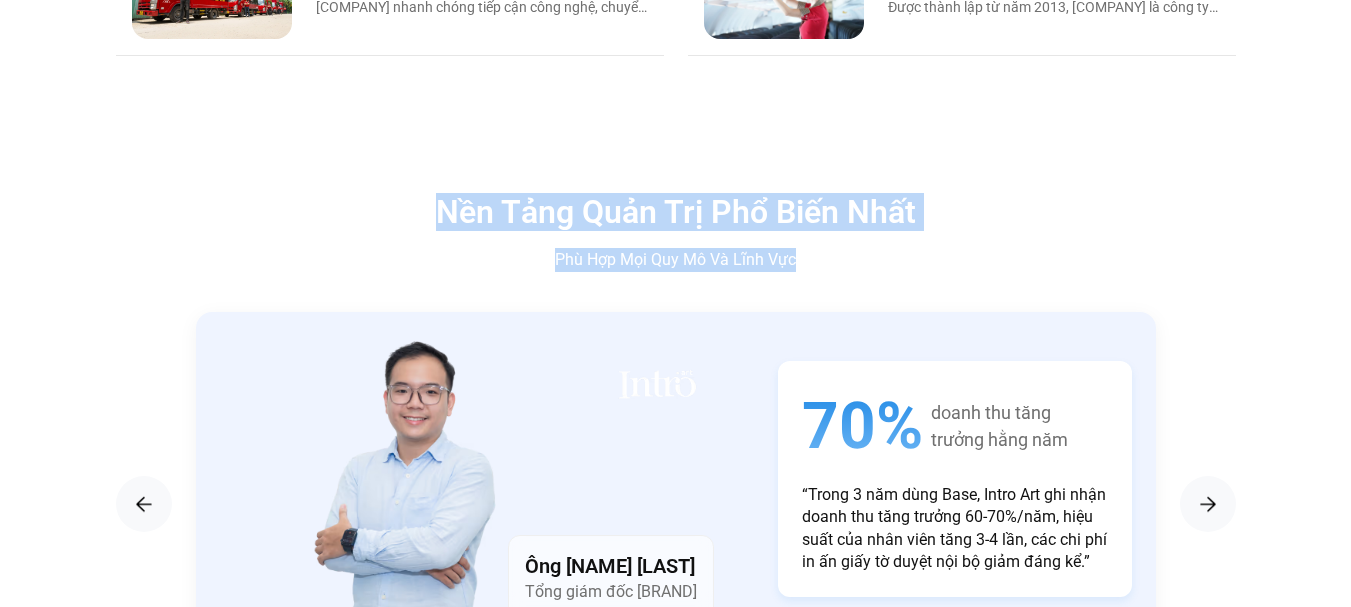drag, startPoint x: 827, startPoint y: 257, endPoint x: 433, endPoint y: 195, distance: 398.84833 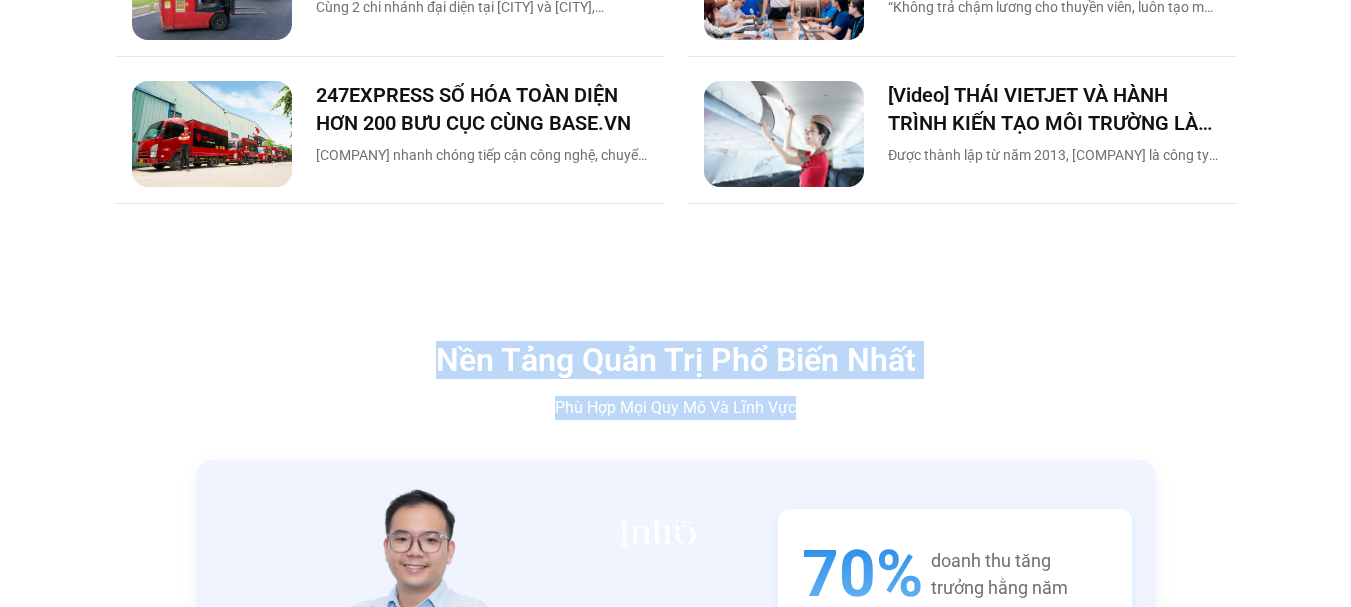 scroll, scrollTop: 2847, scrollLeft: 0, axis: vertical 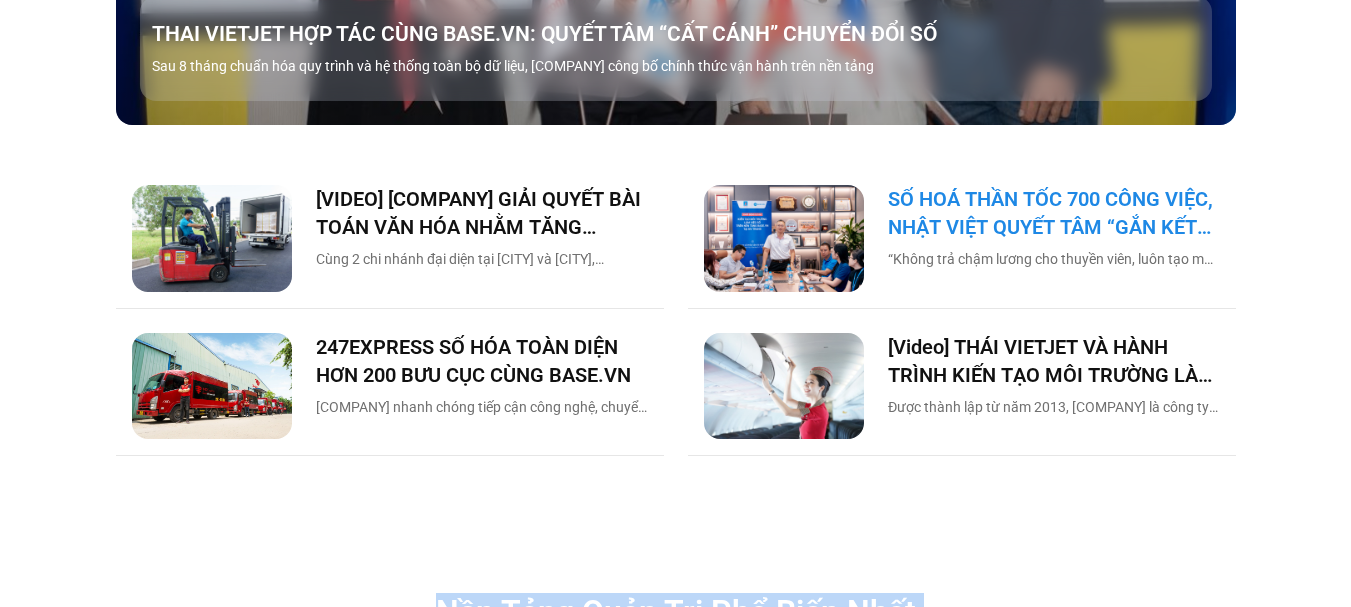 click on "SỐ HOÁ THẦN TỐC 700 CÔNG VIỆC, NHẬT VIỆT QUYẾT TÂM “GẮN KẾT TÀU – BỜ”" at bounding box center (1054, 213) 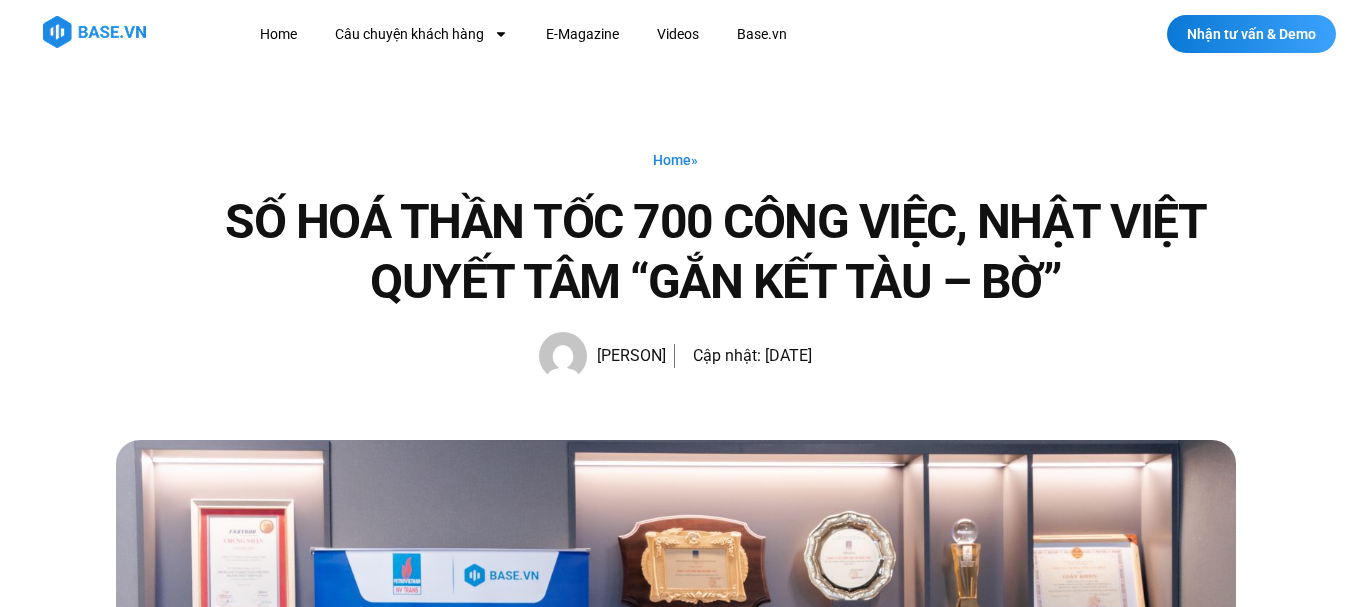 scroll, scrollTop: 0, scrollLeft: 0, axis: both 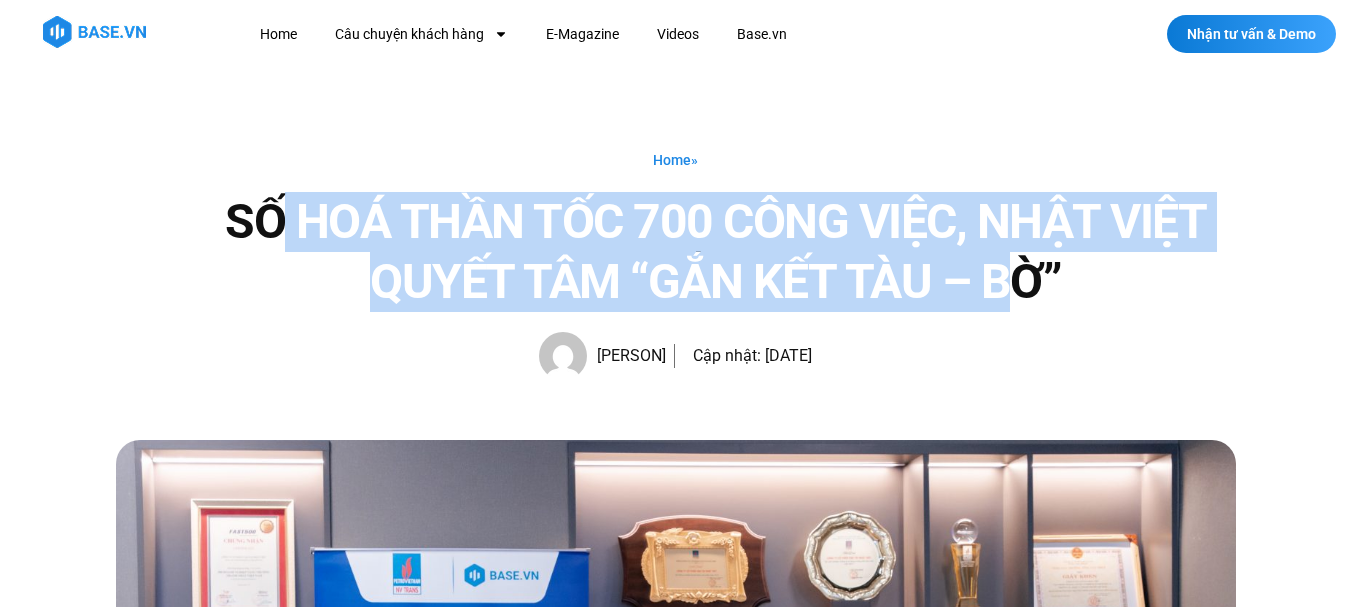 drag, startPoint x: 286, startPoint y: 213, endPoint x: 997, endPoint y: 269, distance: 713.20197 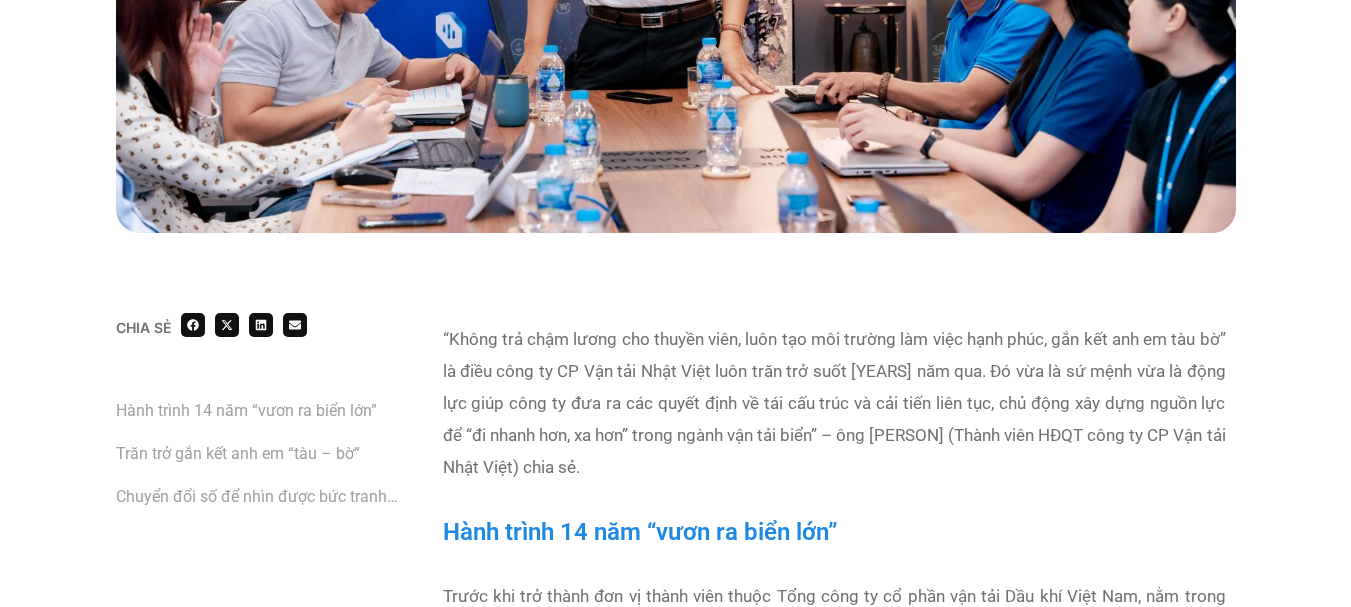 scroll, scrollTop: 1100, scrollLeft: 0, axis: vertical 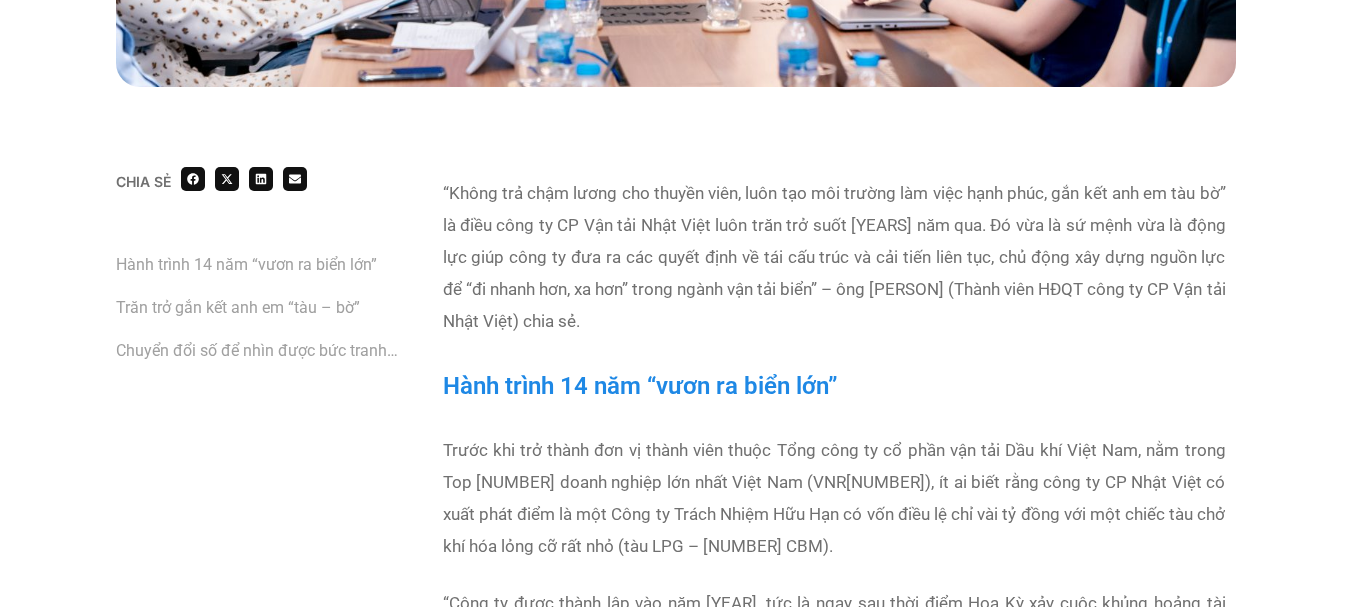 drag, startPoint x: 457, startPoint y: 182, endPoint x: 772, endPoint y: 345, distance: 354.6745 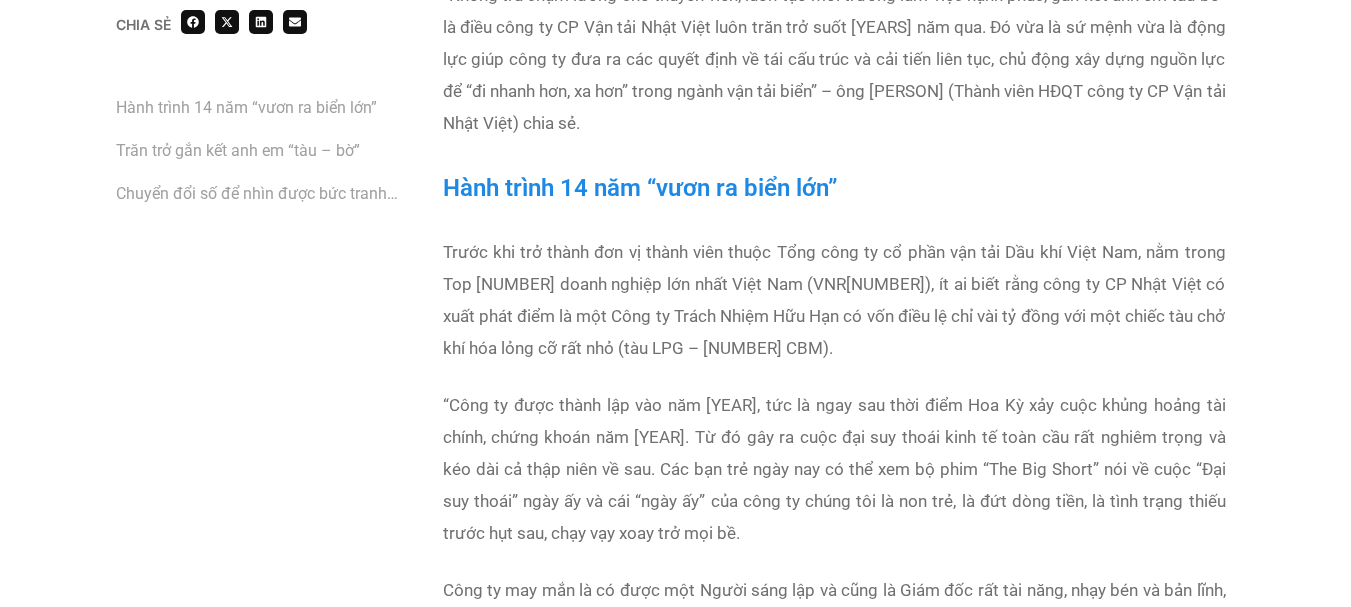 scroll, scrollTop: 1300, scrollLeft: 0, axis: vertical 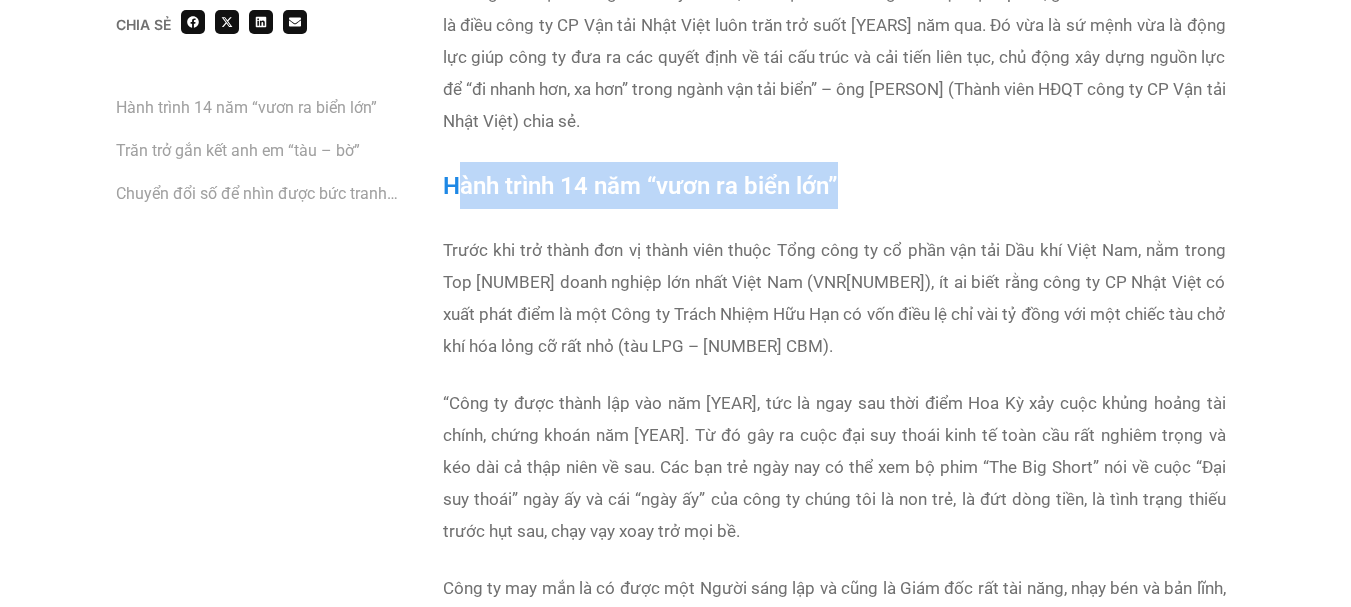 drag, startPoint x: 559, startPoint y: 182, endPoint x: 861, endPoint y: 191, distance: 302.13406 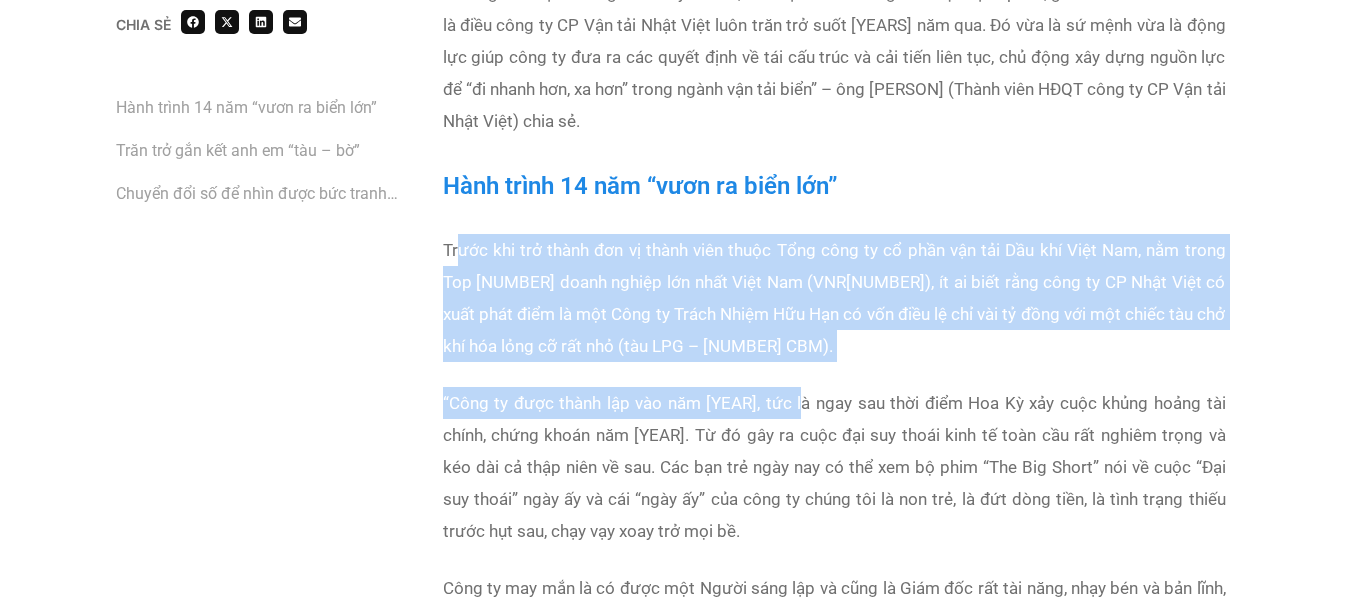 drag, startPoint x: 455, startPoint y: 241, endPoint x: 811, endPoint y: 396, distance: 388.27954 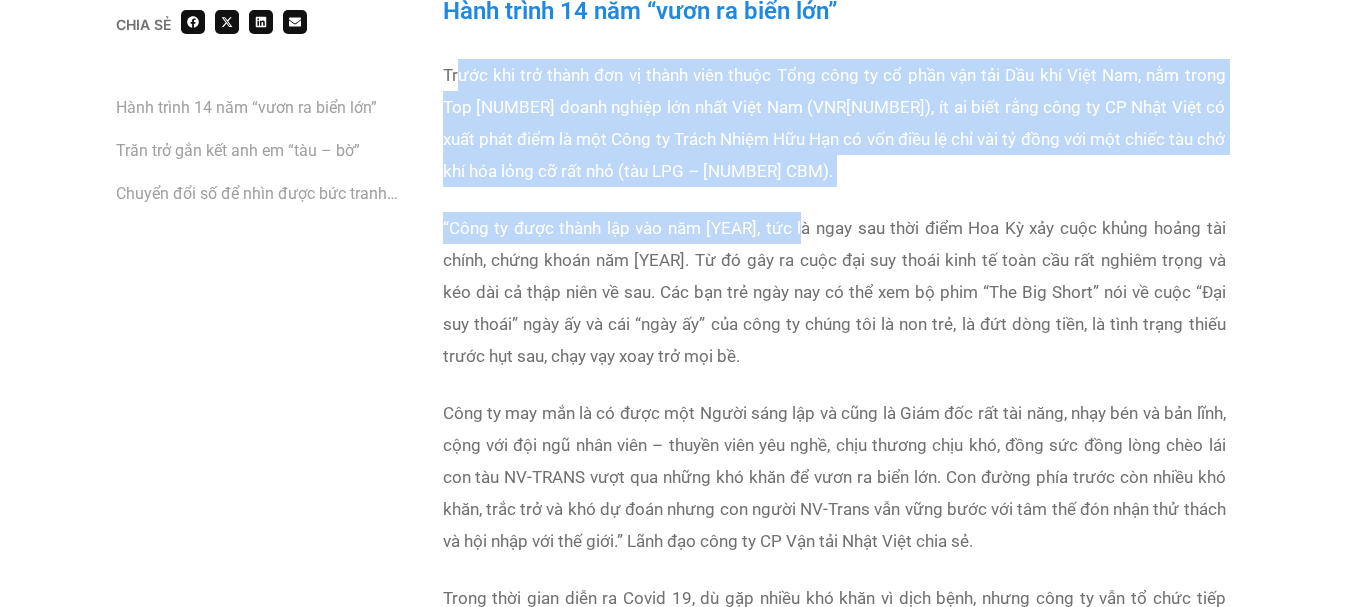 scroll, scrollTop: 1500, scrollLeft: 0, axis: vertical 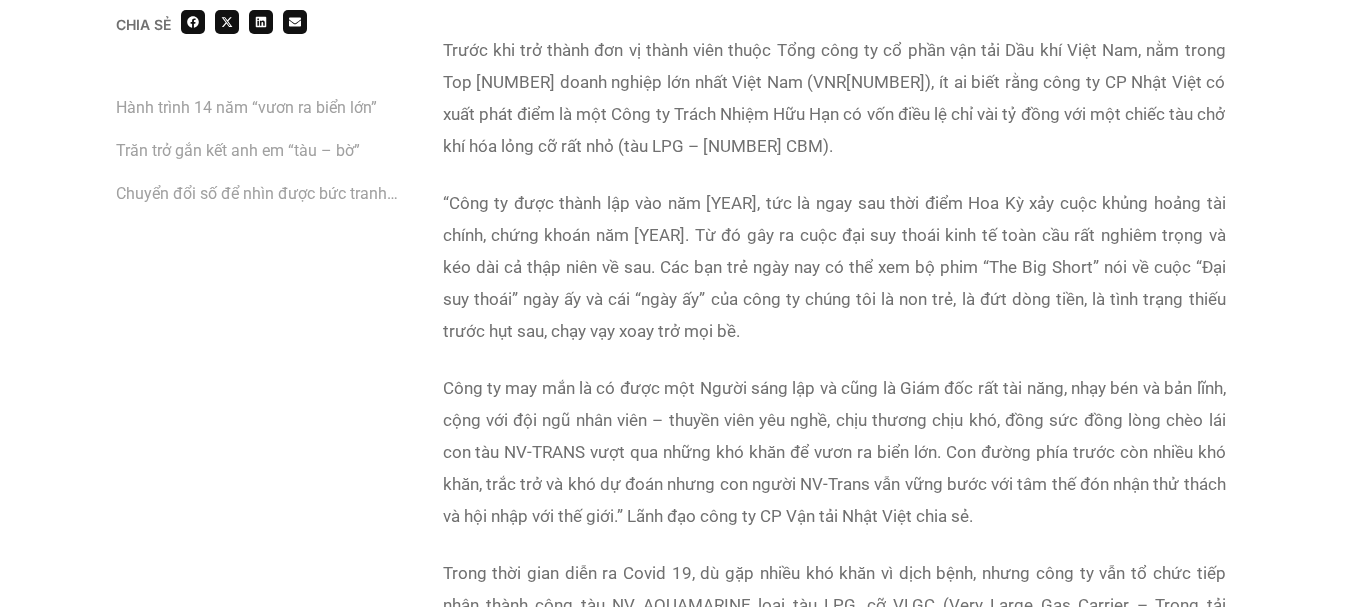 click on "“Công ty được thành lập vào năm [YEAR], tức là ngay sau thời điểm Hoa Kỳ xảy cuộc khủng hoảng tài chính, chứng khoán năm [YEAR]. Từ đó gây ra cuộc đại suy thoái kinh tế toàn cầu rất nghiêm trọng và kéo dài cả thập niên về sau. Các bạn trẻ ngày nay có thể xem bộ phim “The Big Short” nói về cuộc “Đại suy thoái” ngày ấy và cái “ngày ấy” của công ty chúng tôi là non trẻ, là đứt dòng tiền, là tình trạng thiếu trước hụt sau, chạy vạy xoay trở mọi bề." at bounding box center (834, 267) 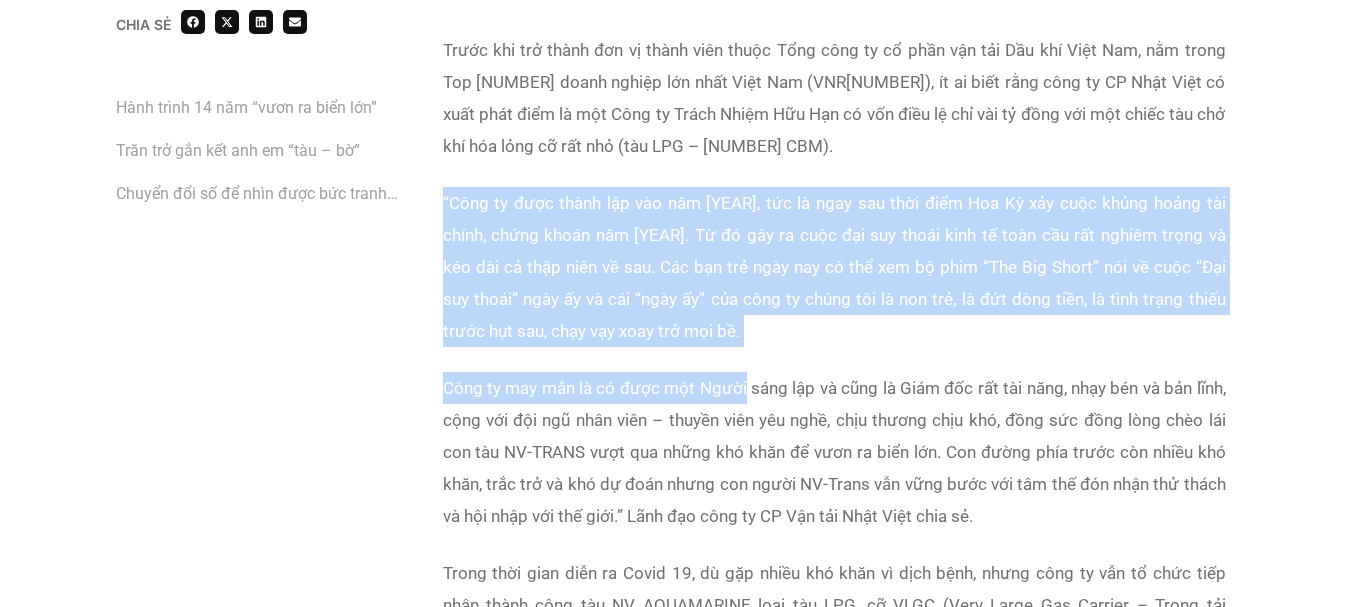 drag, startPoint x: 439, startPoint y: 202, endPoint x: 744, endPoint y: 352, distance: 339.88968 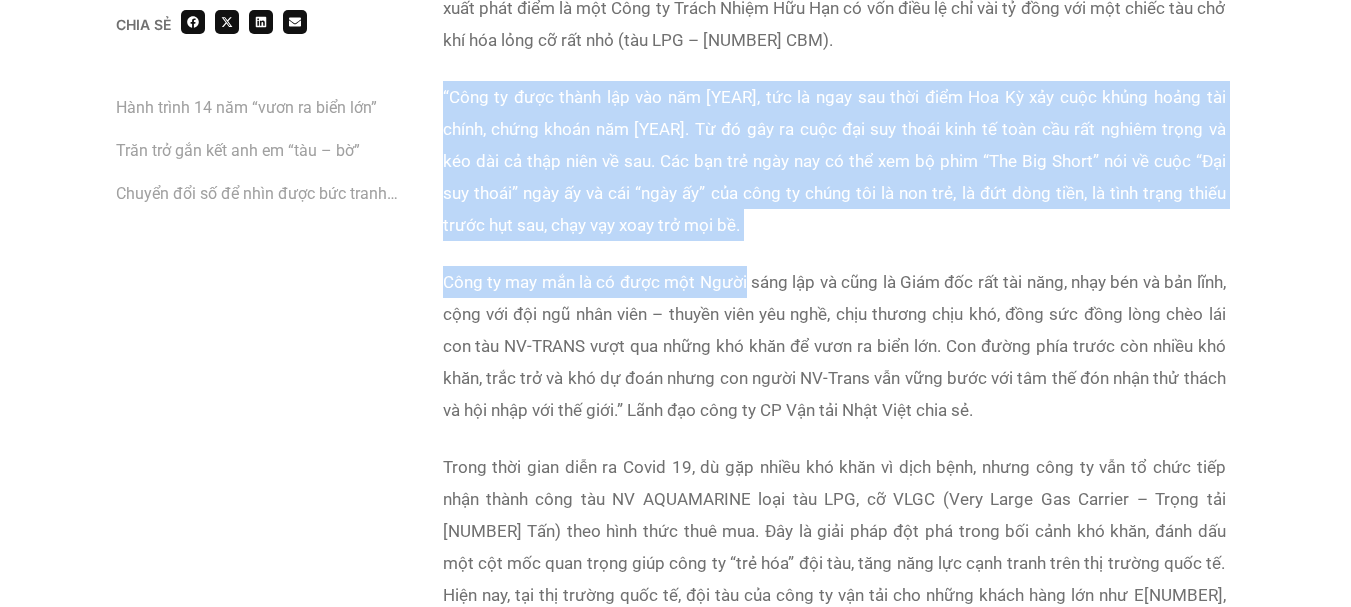 scroll, scrollTop: 1700, scrollLeft: 0, axis: vertical 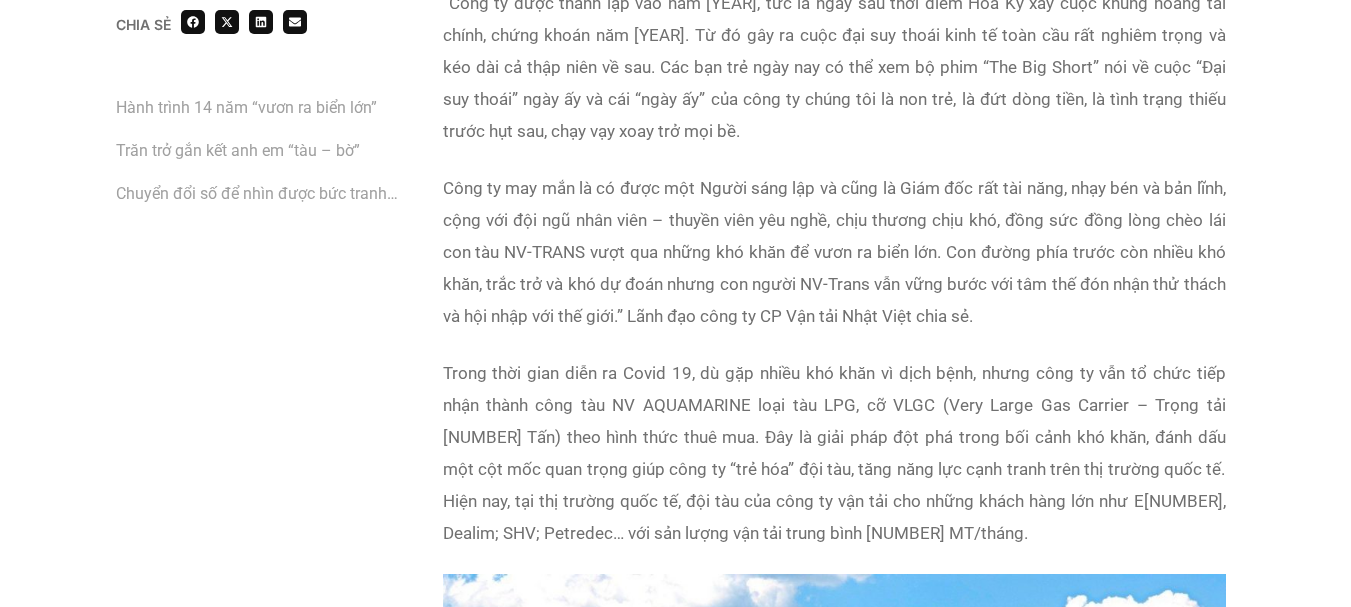 click on "Công ty may mắn là có được một Người sáng lập và cũng là Giám đốc rất tài năng, nhạy bén và bản lĩnh, cộng với đội ngũ nhân viên – thuyền viên yêu nghề, chịu thương chịu khó, đồng sức đồng lòng chèo lái con tàu NV-TRANS vượt qua những khó khăn để vươn ra biển lớn. Con đường phía trước còn nhiều khó khăn, trắc trở và khó dự đoán nhưng con người NV-Trans vẫn vững bước với tâm thế đón nhận thử thách và hội nhập với thế giới.” Lãnh đạo công ty CP Vận tải Nhật Việt chia sẻ." at bounding box center (834, 252) 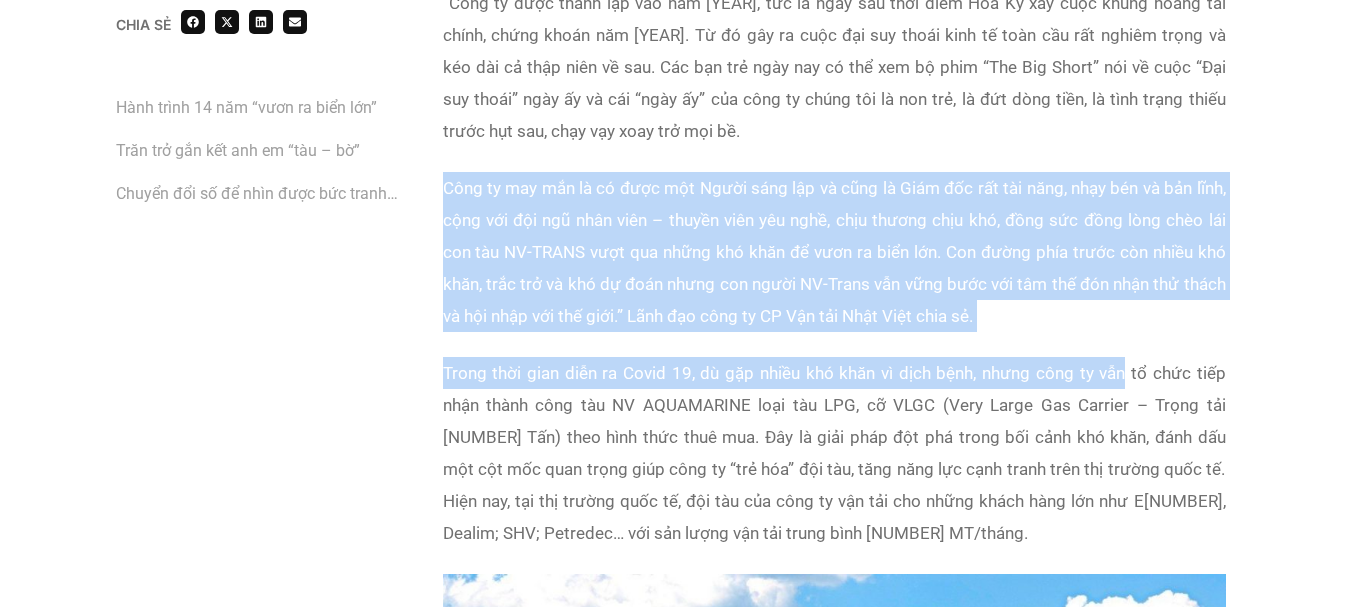 drag, startPoint x: 434, startPoint y: 186, endPoint x: 1128, endPoint y: 350, distance: 713.1143 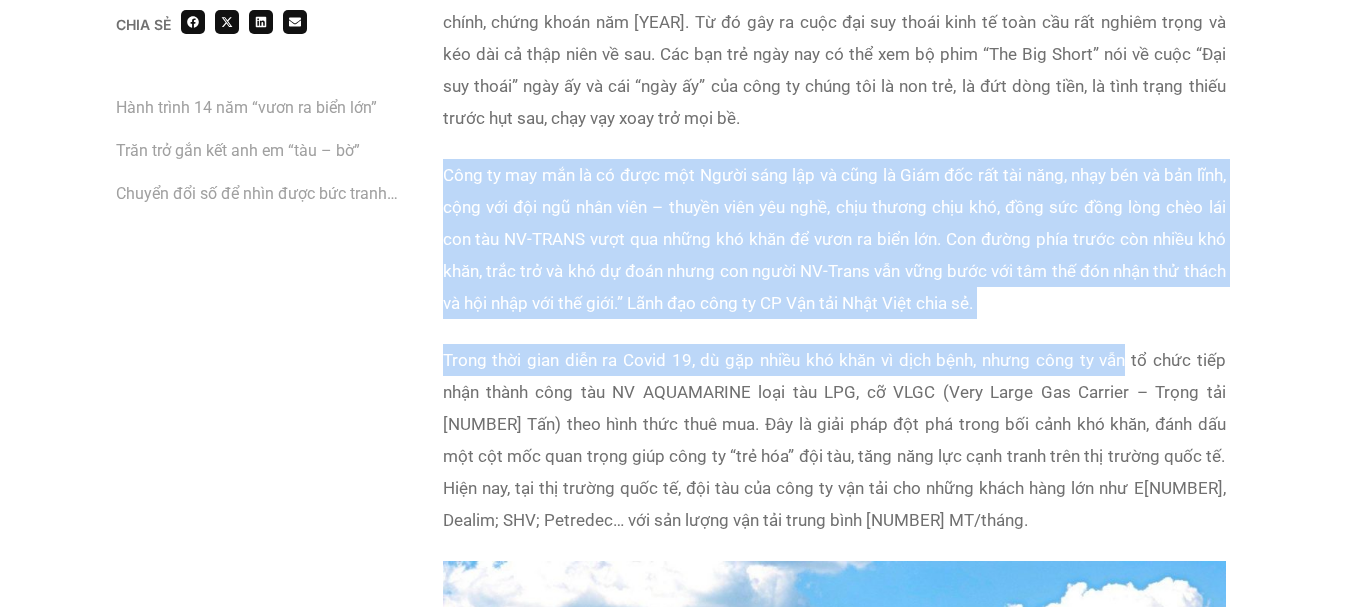 scroll, scrollTop: 1900, scrollLeft: 0, axis: vertical 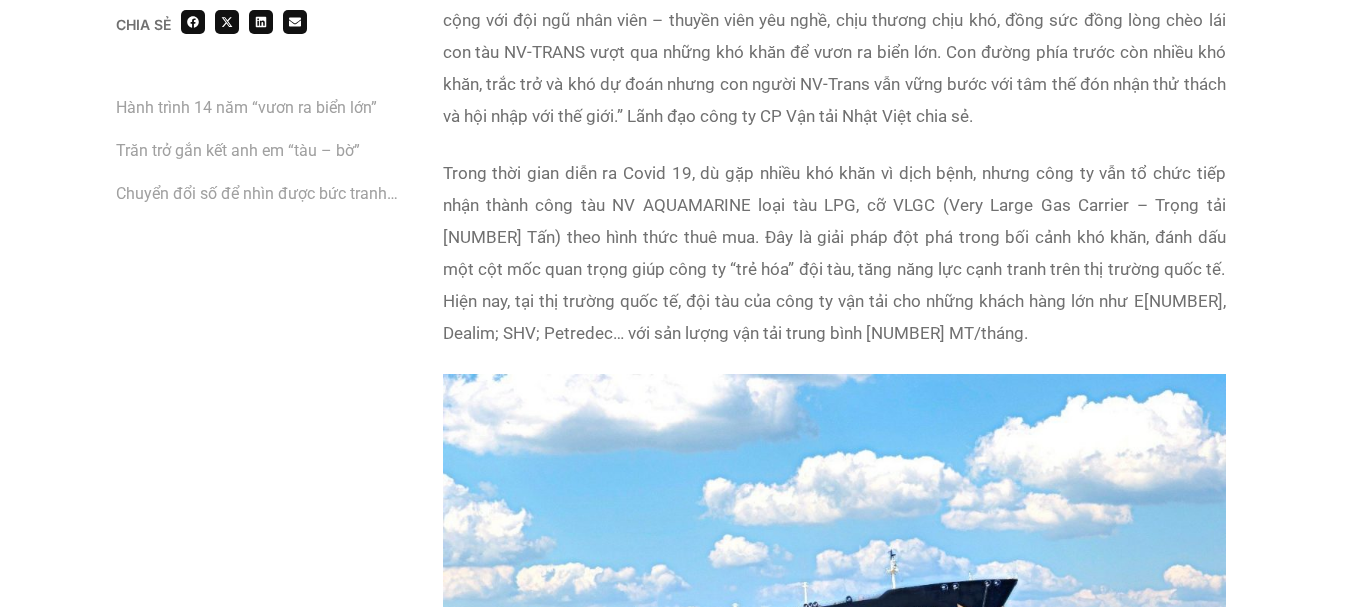 click on "Trong thời gian diễn ra Covid 19, dù gặp nhiều khó khăn vì dịch bệnh, nhưng công ty vẫn tổ chức tiếp nhận thành công tàu NV AQUAMARINE loại tàu LPG, cỡ VLGC (Very Large Gas Carrier – Trọng tải [NUMBER] Tấn) theo hình thức thuê mua. Đây là giải pháp đột phá trong bối cảnh khó khăn, đánh dấu một cột mốc quan trọng giúp công ty “trẻ hóa” đội tàu, tăng năng lực cạnh tranh trên thị trường quốc tế. Hiện nay, tại thị trường quốc tế, đội tàu của công ty vận tải cho những khách hàng lớn như E[NUMBER], Dealim; SHV; Petredec… với sản lượng vận tải trung bình [NUMBER] MT/tháng." at bounding box center [834, 253] 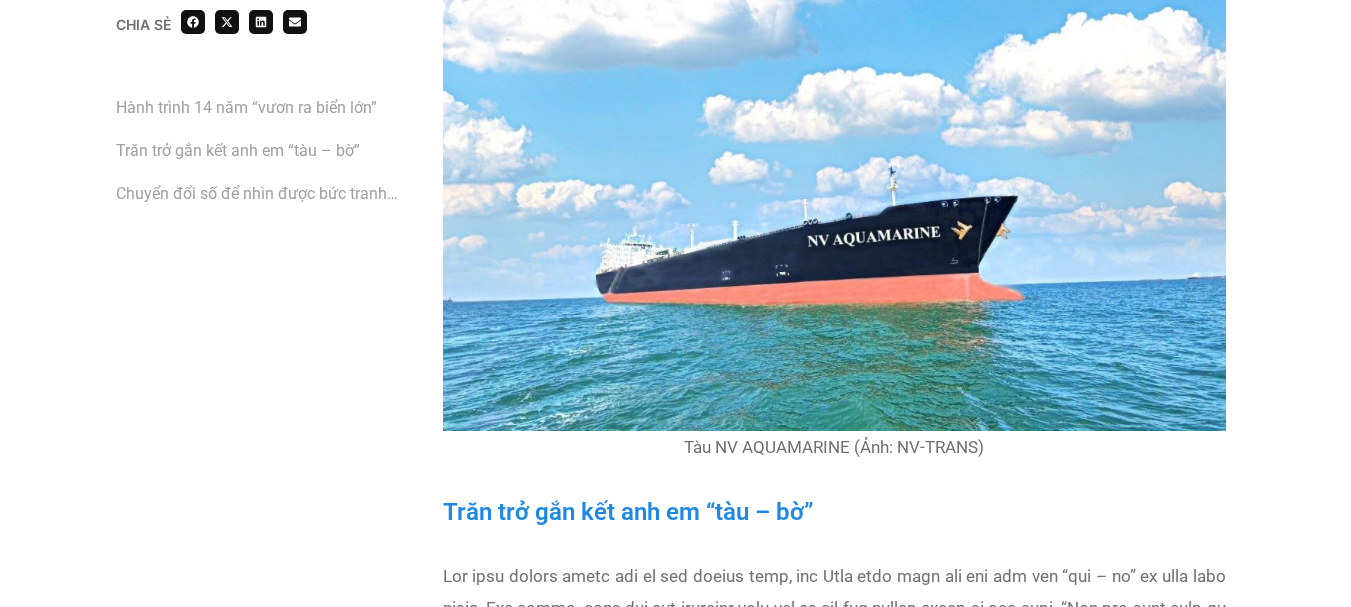 scroll, scrollTop: 2400, scrollLeft: 0, axis: vertical 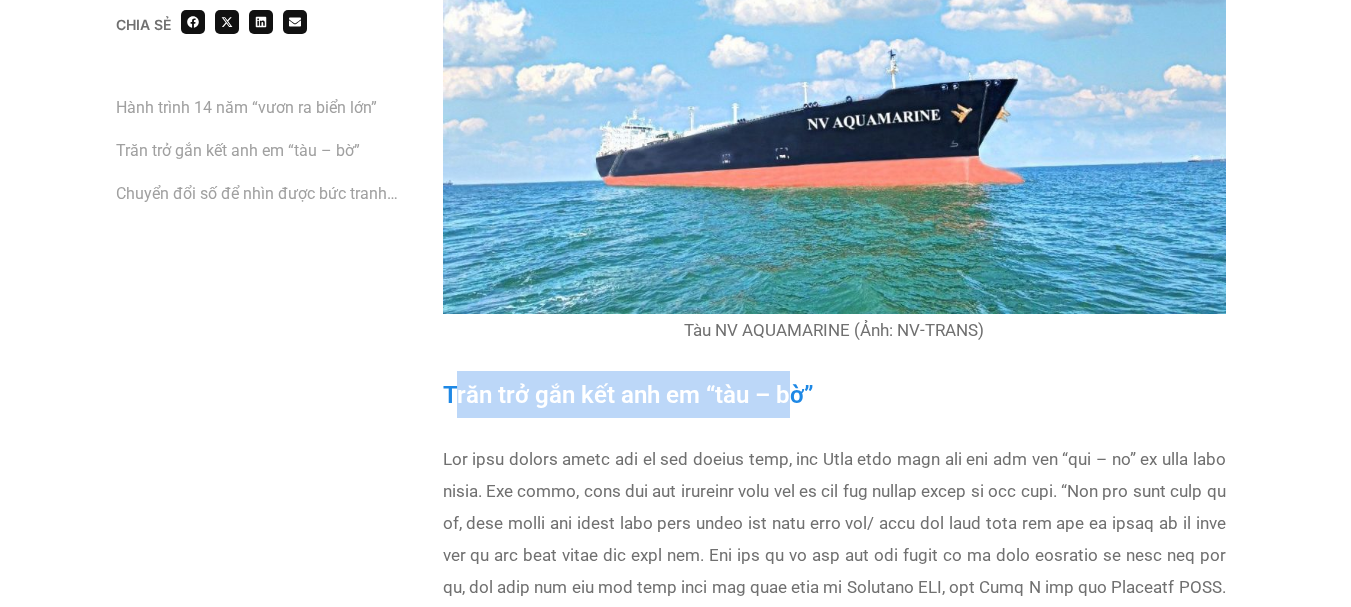 drag, startPoint x: 458, startPoint y: 390, endPoint x: 784, endPoint y: 389, distance: 326.00153 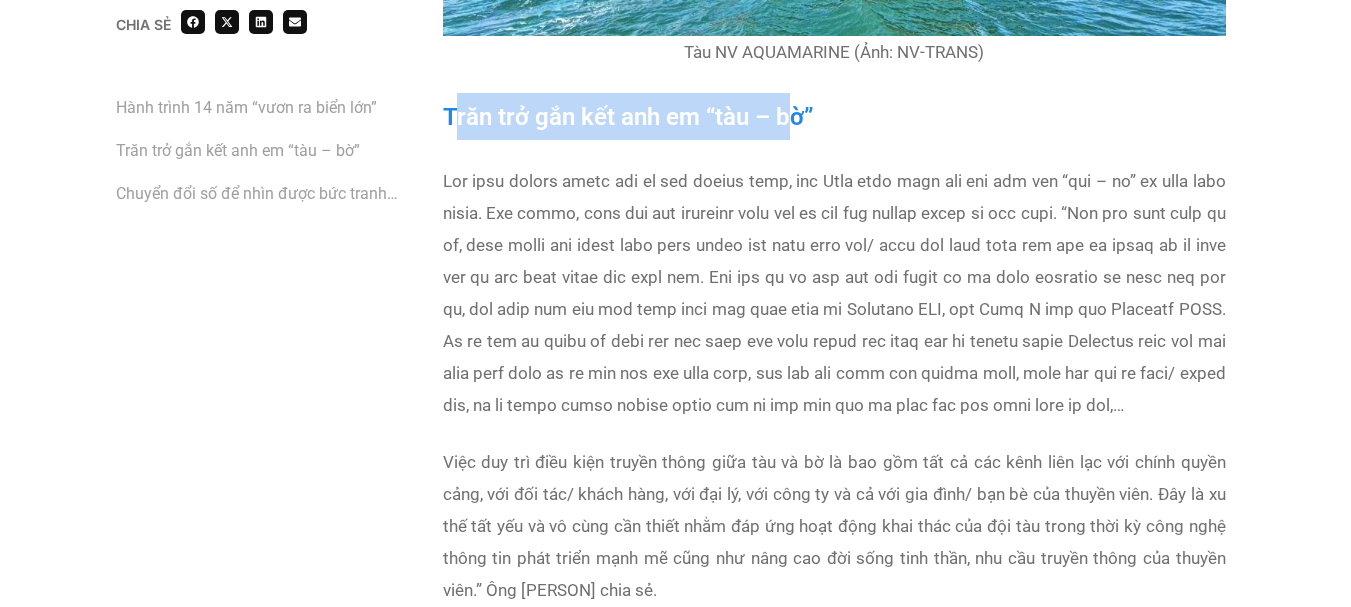 scroll, scrollTop: 2700, scrollLeft: 0, axis: vertical 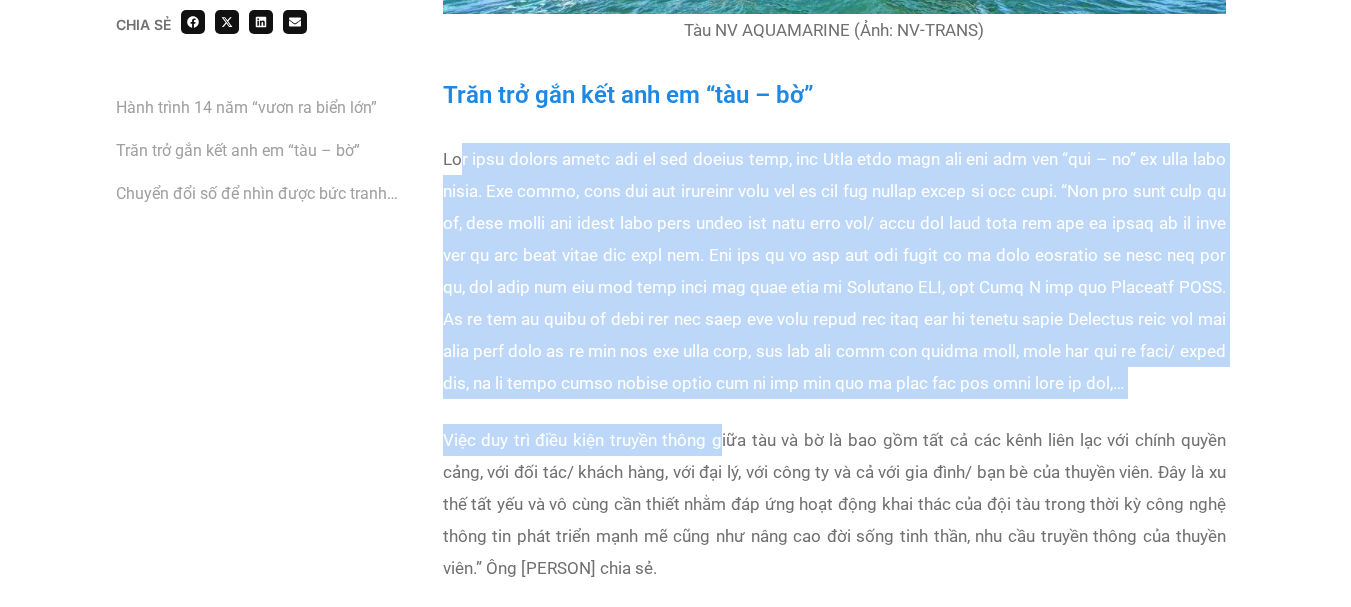 drag, startPoint x: 462, startPoint y: 159, endPoint x: 720, endPoint y: 435, distance: 377.80948 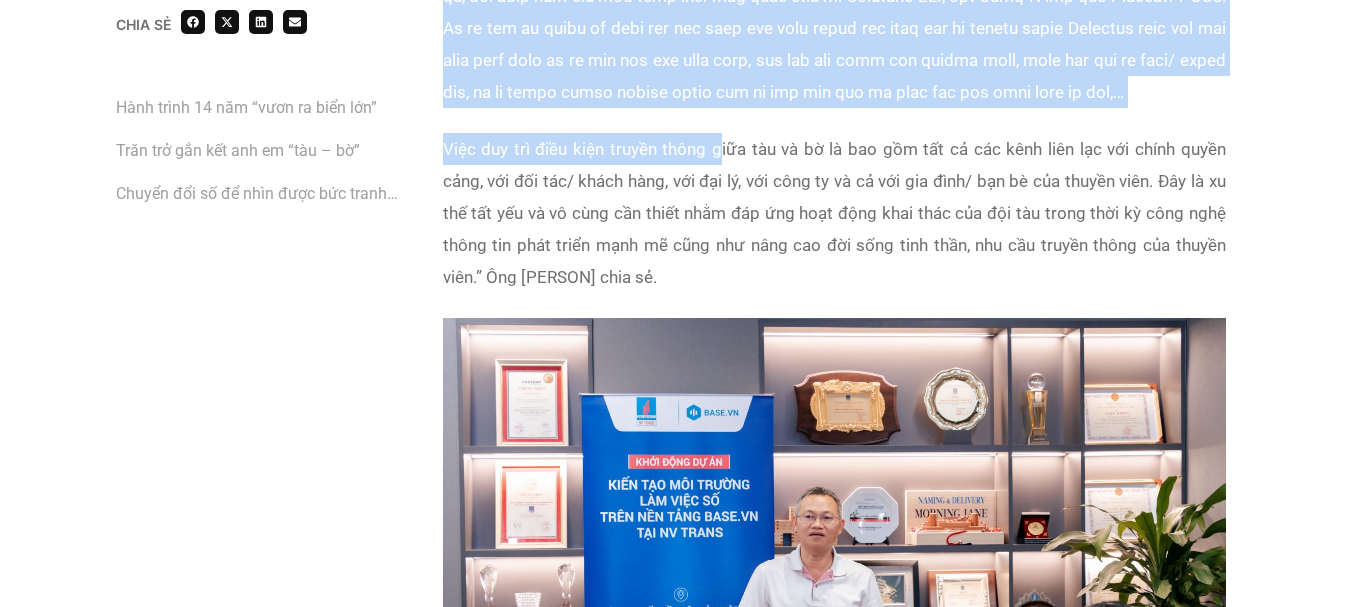 scroll, scrollTop: 3000, scrollLeft: 0, axis: vertical 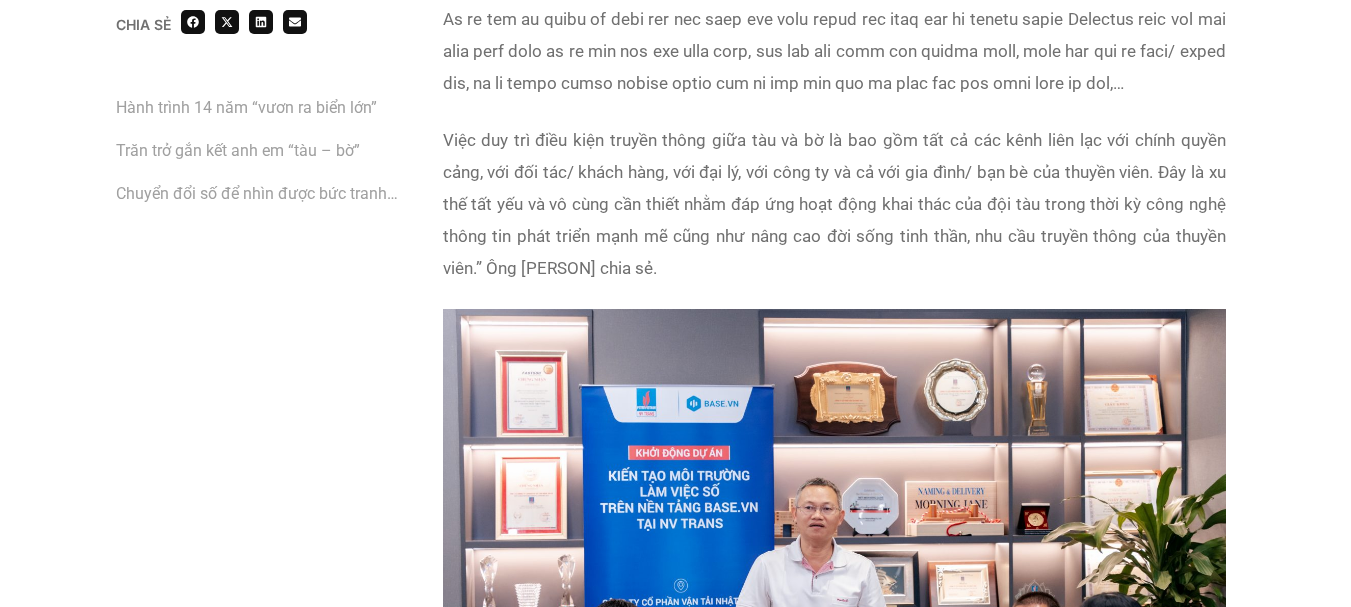 click on "Việc duy trì điều kiện truyền thông giữa tàu và bờ là bao gồm tất cả các kênh liên lạc với chính quyền cảng, với đối tác/ khách hàng, với đại lý, với công ty và cả với gia đình/ bạn bè của thuyền viên. Đây là xu thế tất yếu và vô cùng cần thiết nhằm đáp ứng hoạt động khai thác của đội tàu trong thời kỳ công nghệ thông tin phát triển mạnh mẽ cũng như nâng cao đời sống tinh thần, nhu cầu truyền thông của thuyền viên.” Ông [PERSON] chia sẻ." at bounding box center (834, 204) 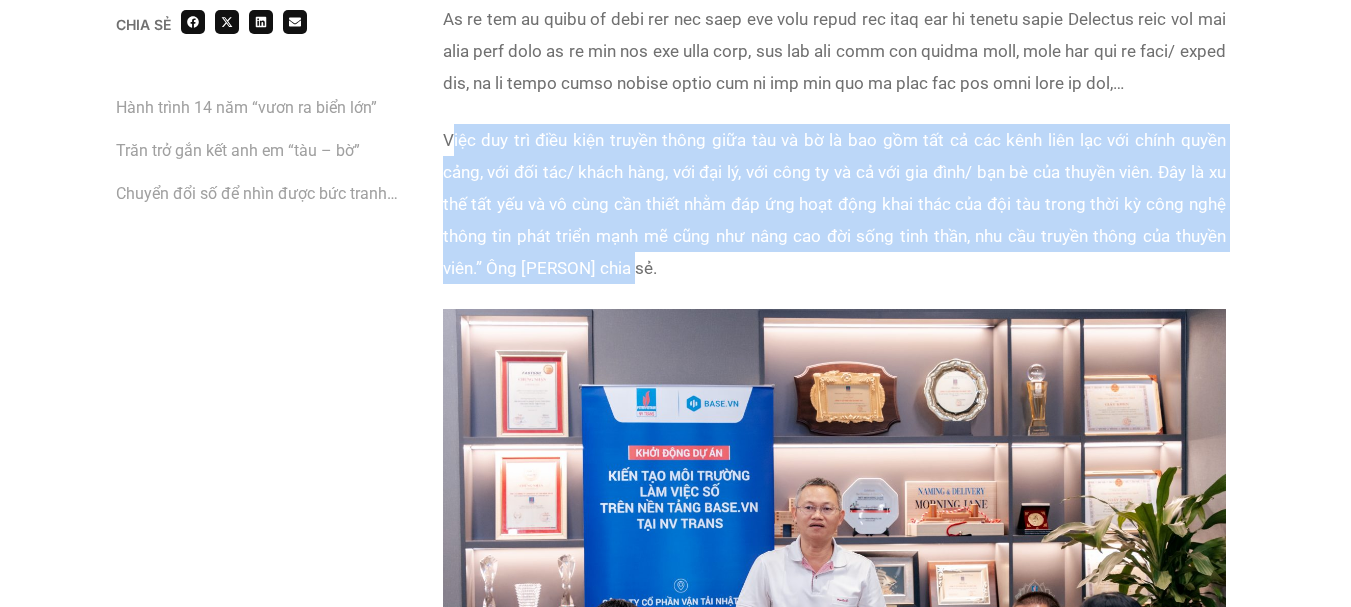 drag, startPoint x: 640, startPoint y: 290, endPoint x: 454, endPoint y: 170, distance: 221.3504 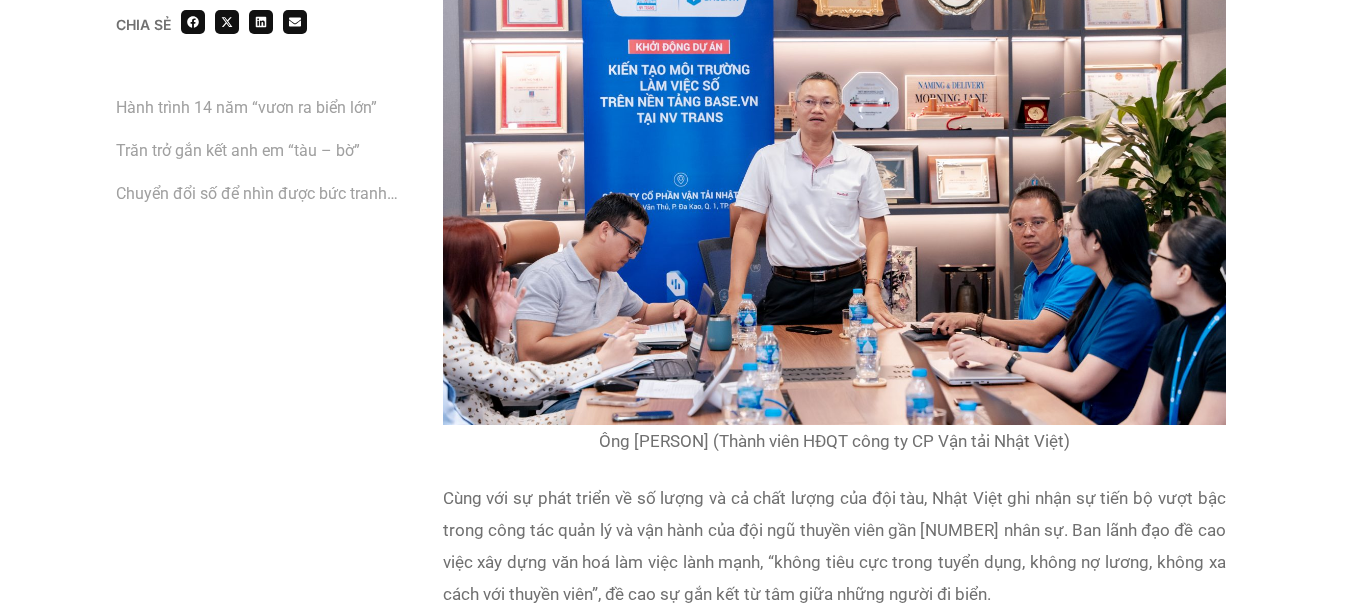 scroll, scrollTop: 3500, scrollLeft: 0, axis: vertical 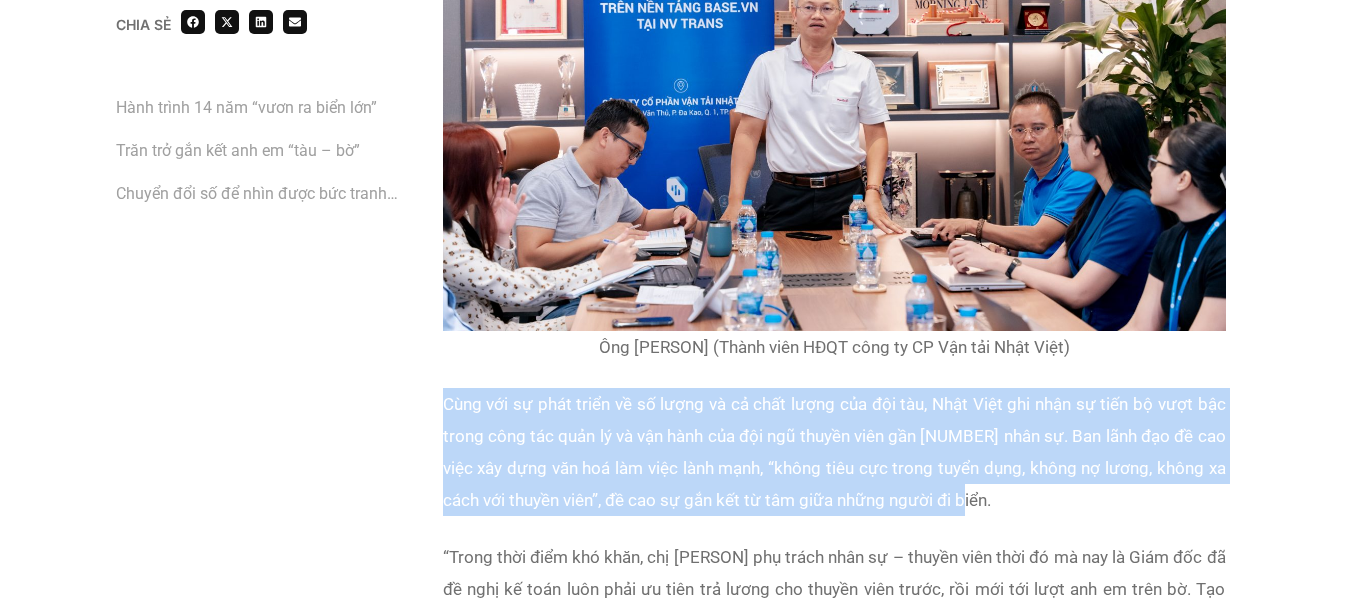 drag, startPoint x: 460, startPoint y: 432, endPoint x: 975, endPoint y: 544, distance: 527.03796 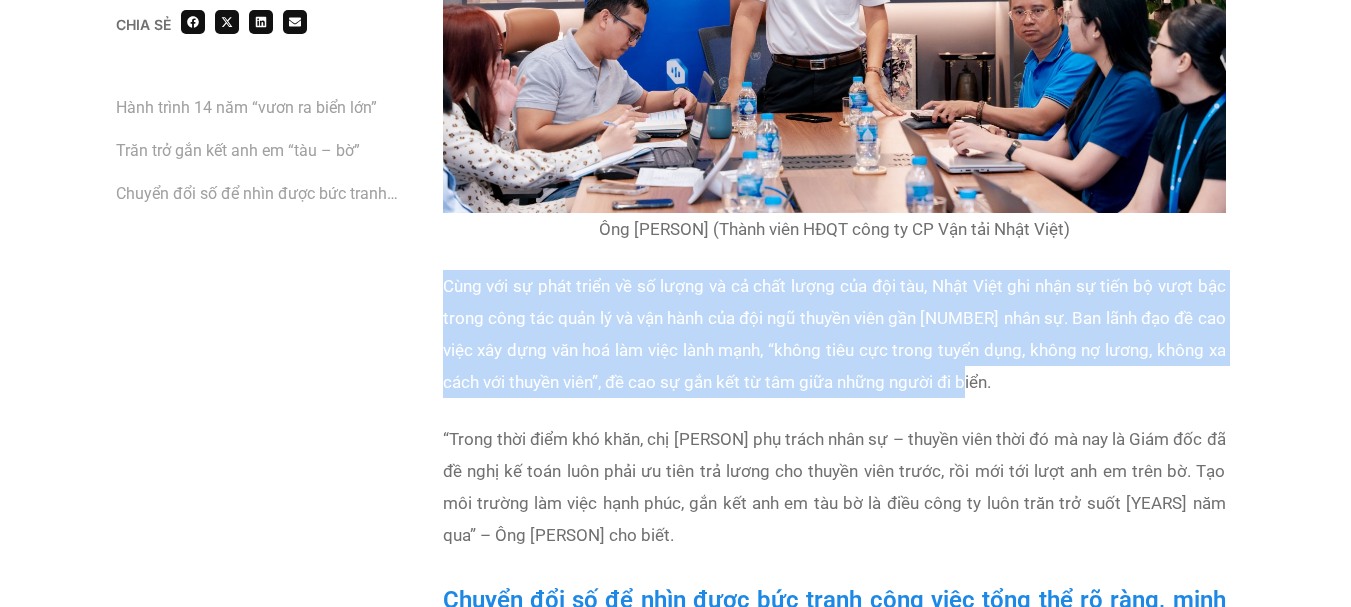 scroll, scrollTop: 3800, scrollLeft: 0, axis: vertical 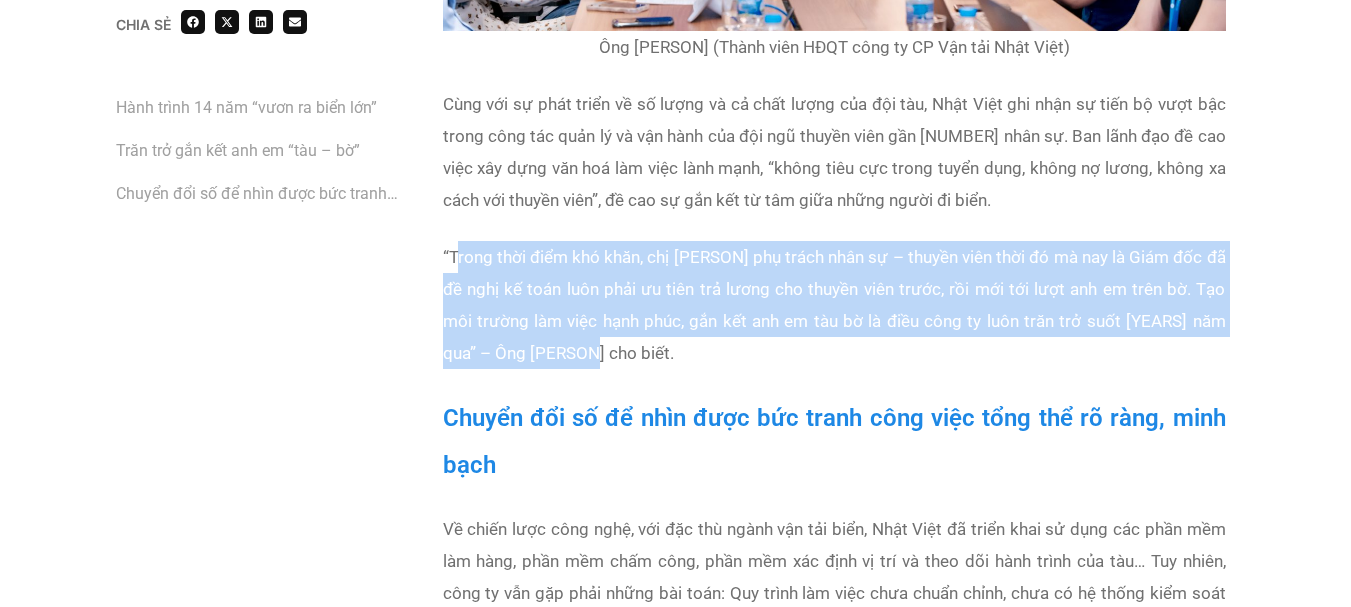 drag, startPoint x: 475, startPoint y: 300, endPoint x: 600, endPoint y: 382, distance: 149.49582 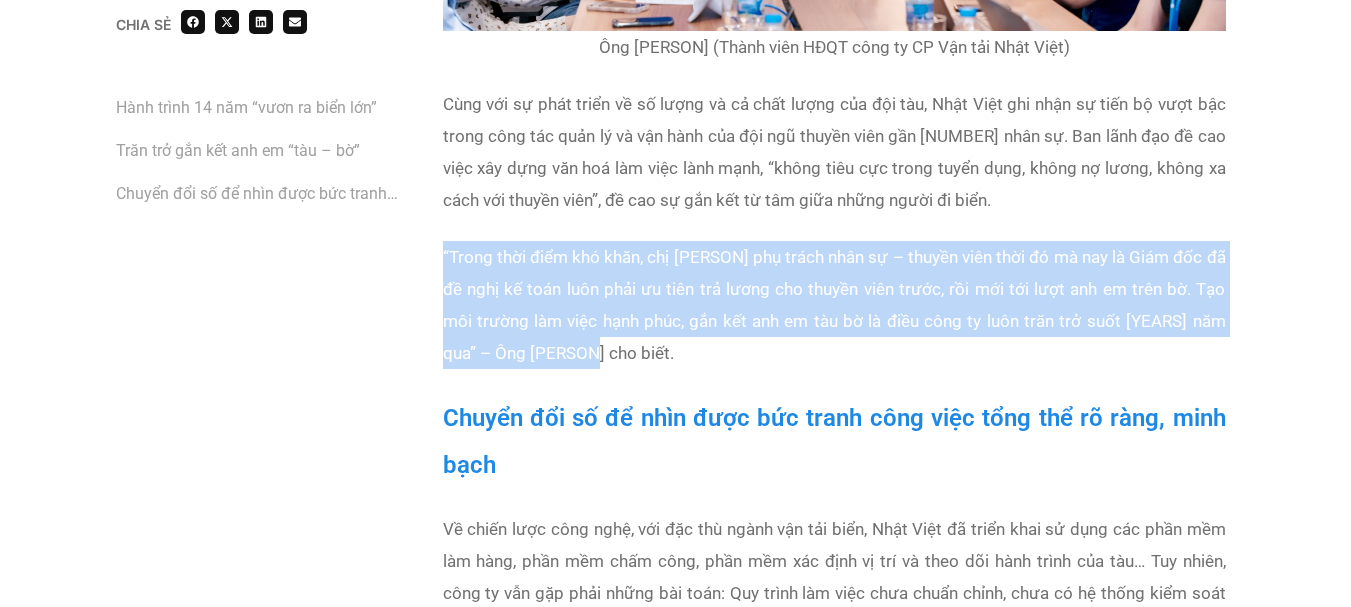 drag, startPoint x: 564, startPoint y: 384, endPoint x: 438, endPoint y: 298, distance: 152.55164 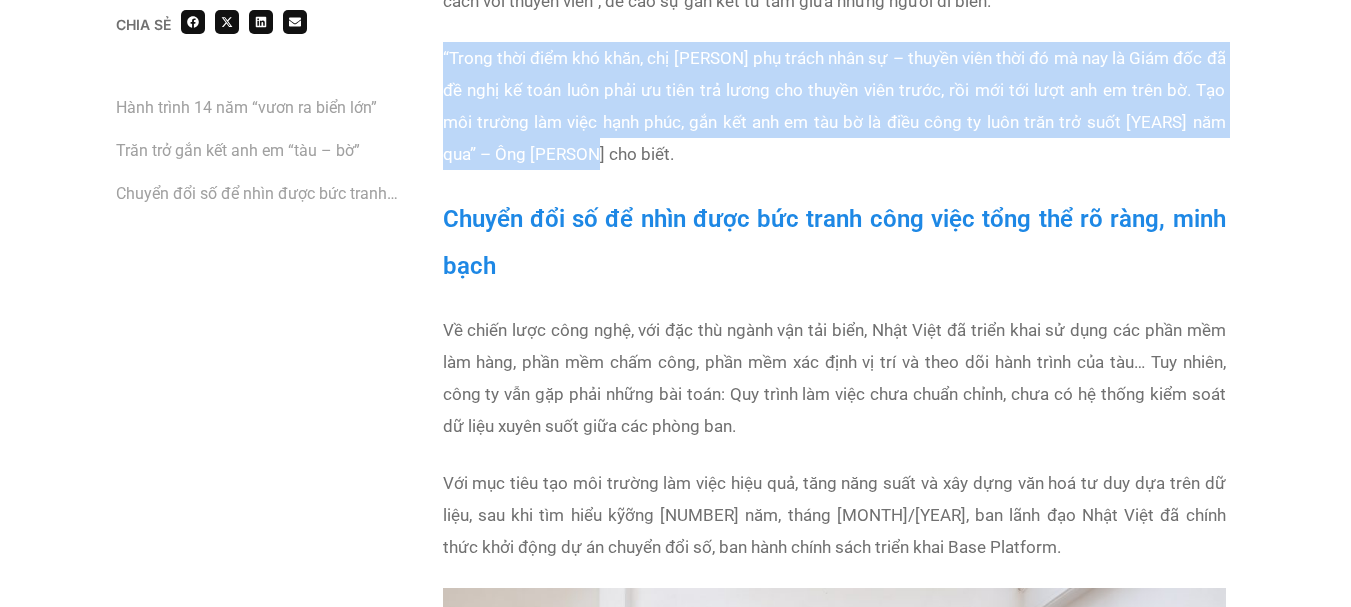 scroll, scrollTop: 4000, scrollLeft: 0, axis: vertical 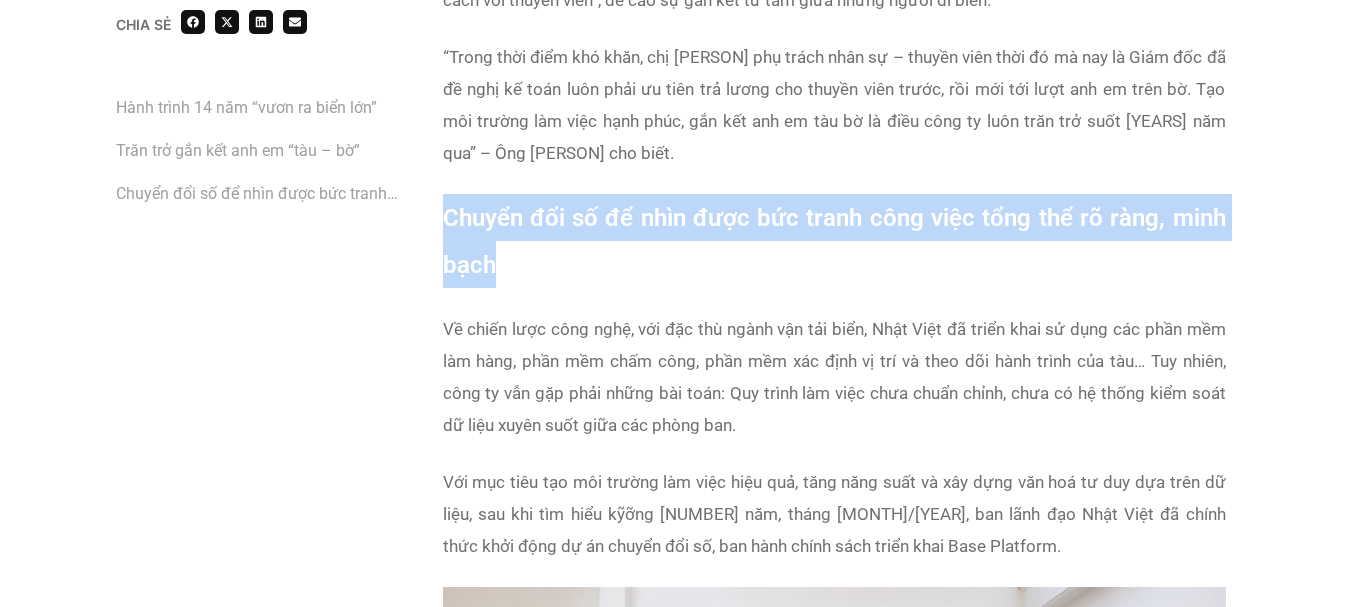 drag, startPoint x: 448, startPoint y: 258, endPoint x: 513, endPoint y: 348, distance: 111.01801 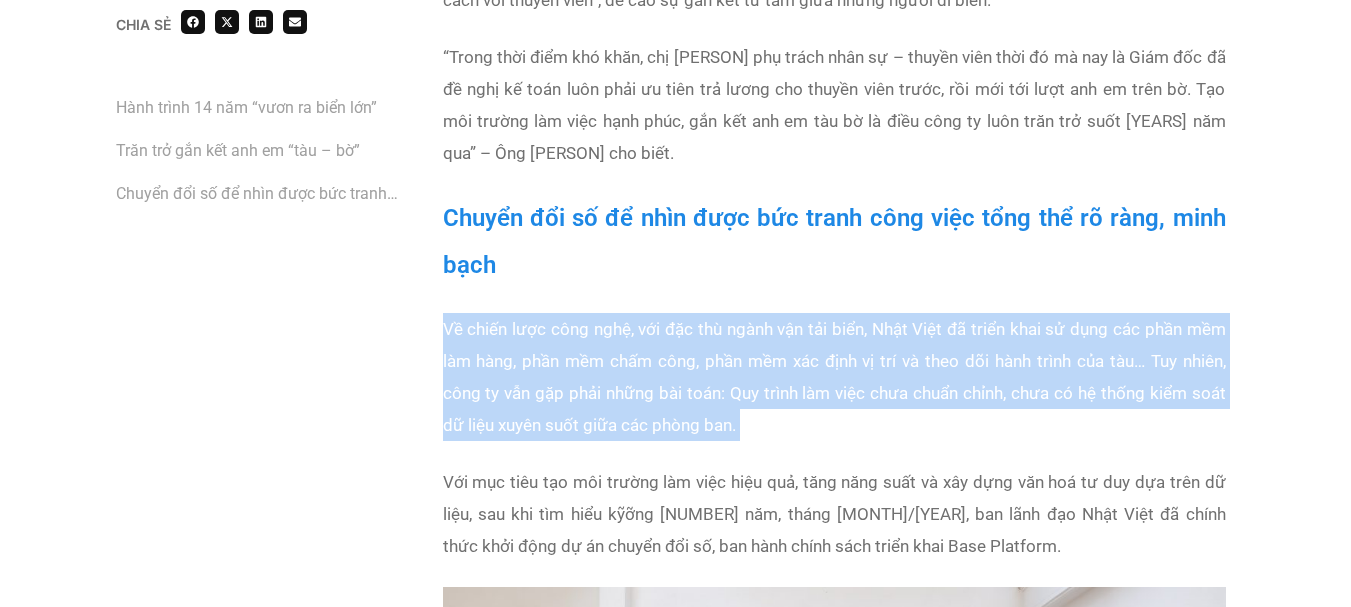 drag, startPoint x: 741, startPoint y: 470, endPoint x: 399, endPoint y: 369, distance: 356.60202 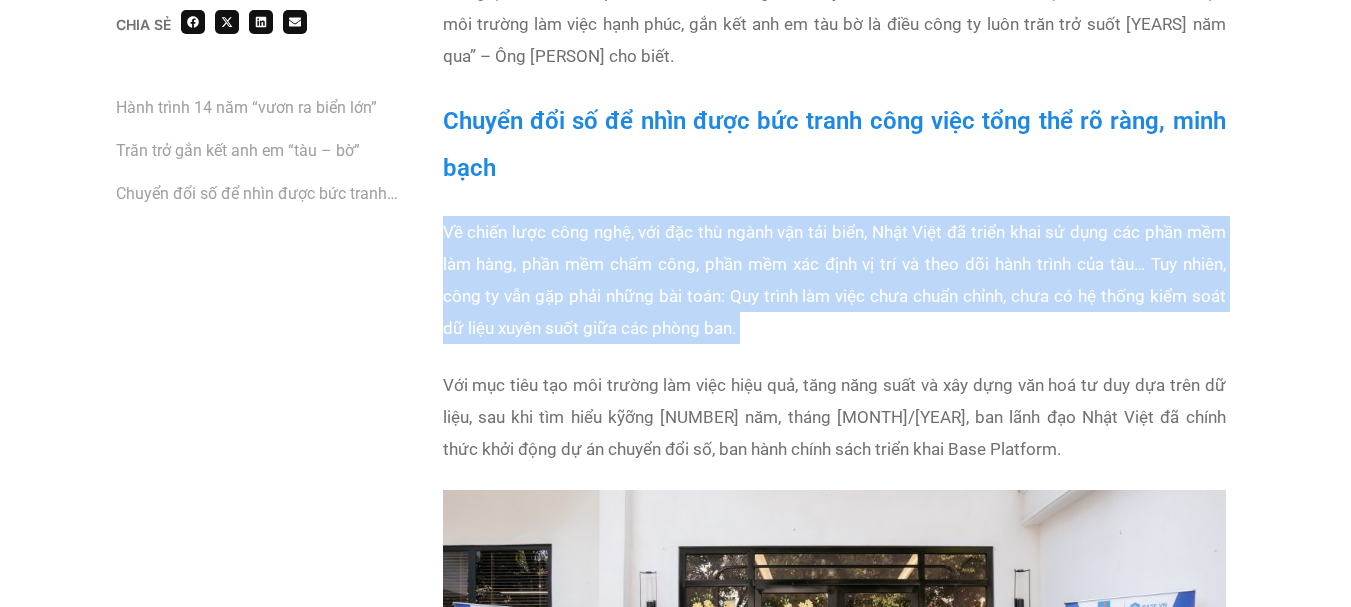 scroll, scrollTop: 4200, scrollLeft: 0, axis: vertical 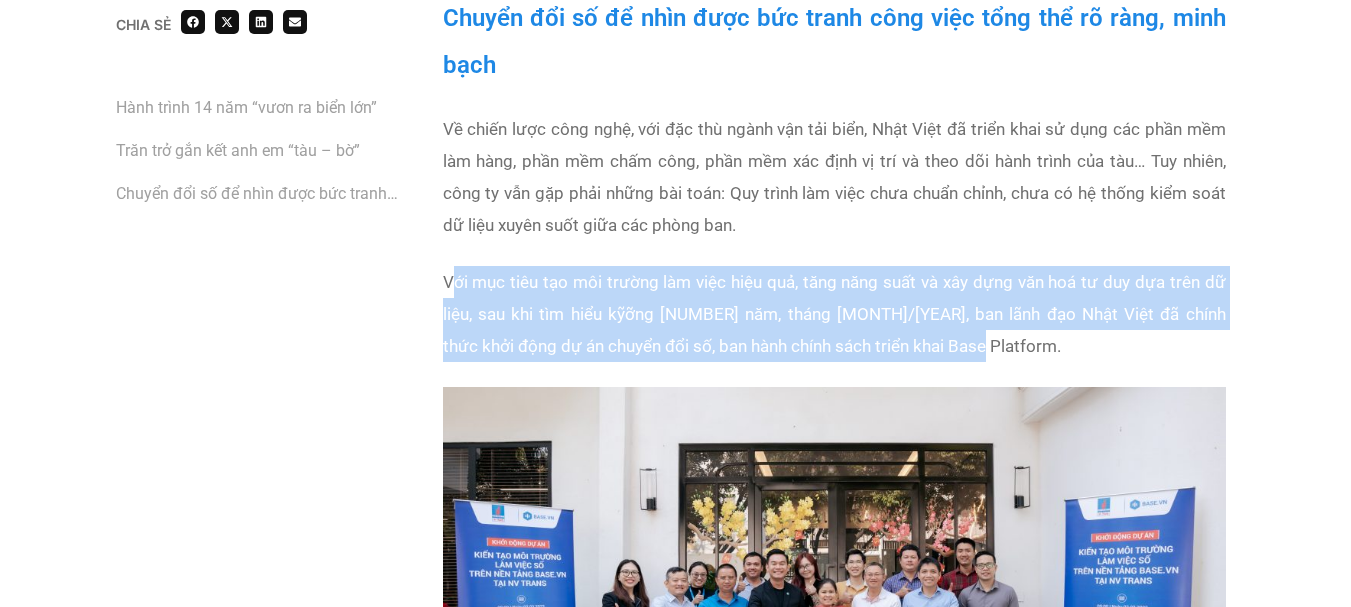 drag, startPoint x: 450, startPoint y: 325, endPoint x: 996, endPoint y: 381, distance: 548.86426 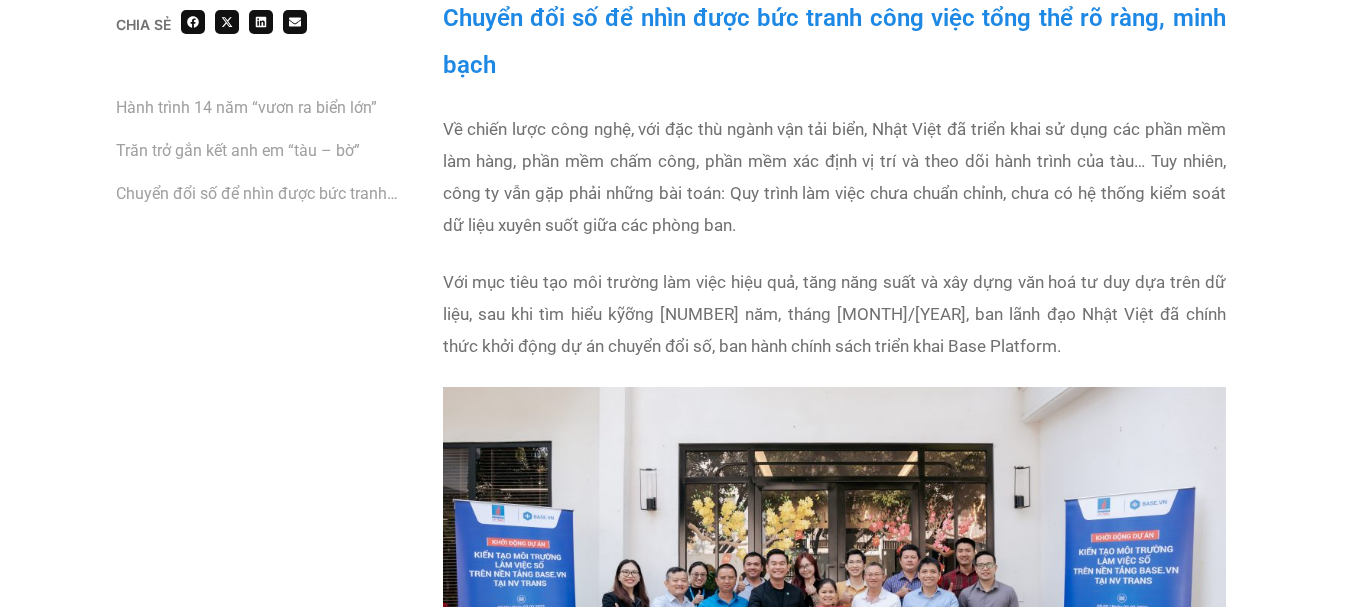 click on "Về chiến lược công nghệ, với đặc thù ngành vận tải biển, Nhật Việt đã triển khai sử dụng các phần mềm làm hàng, phần mềm chấm công, phần mềm xác định vị trí và theo dõi hành trình của tàu… Tuy nhiên, công ty vẫn gặp phải những bài toán: Quy trình làm việc chưa chuẩn chỉnh, chưa có hệ thống kiểm soát dữ liệu xuyên suốt giữa các phòng ban." at bounding box center [834, 177] 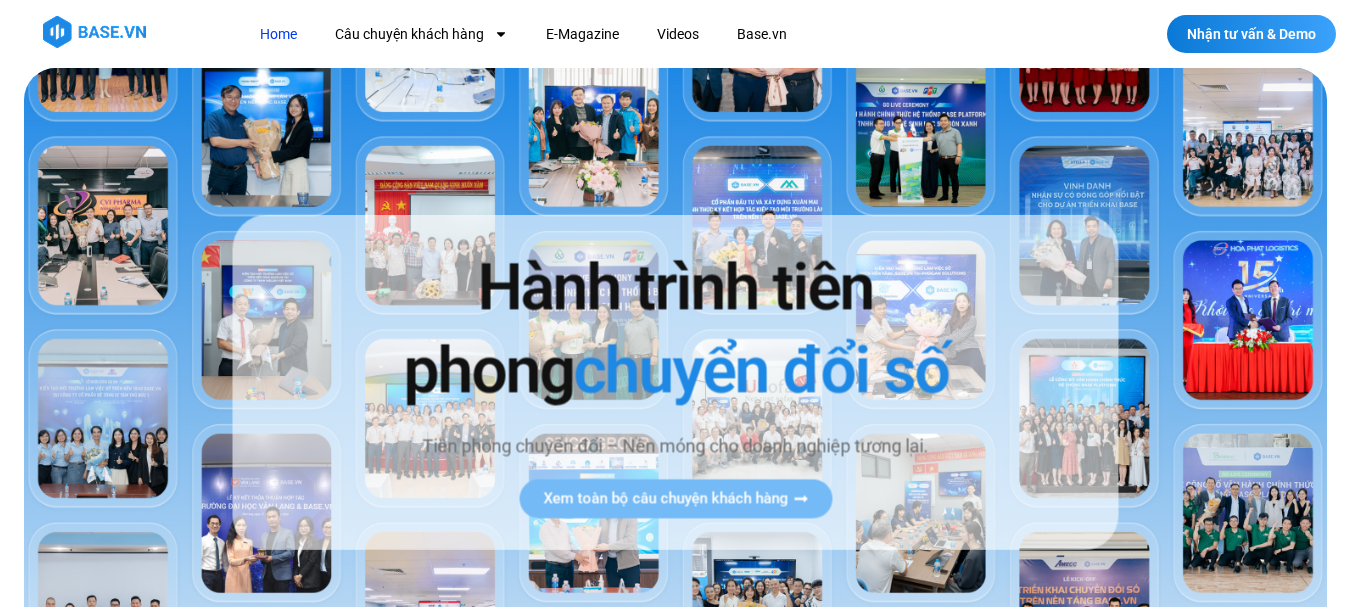 scroll, scrollTop: 0, scrollLeft: 0, axis: both 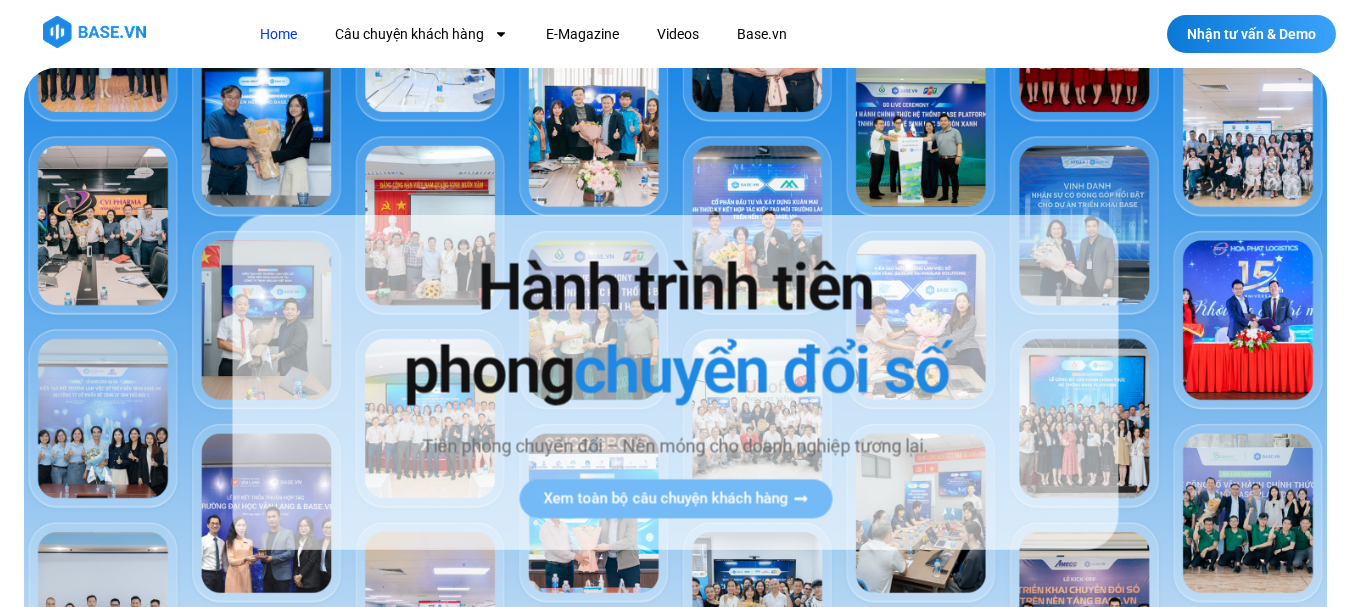 click at bounding box center [675, 451] 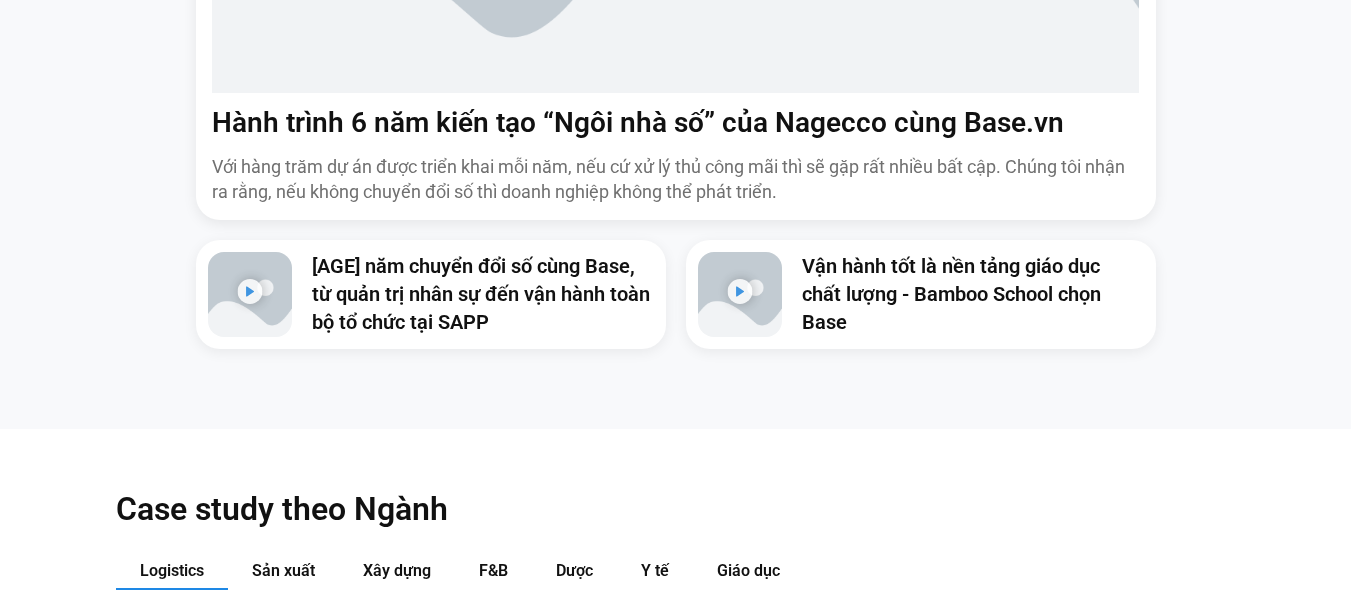 scroll, scrollTop: 1600, scrollLeft: 0, axis: vertical 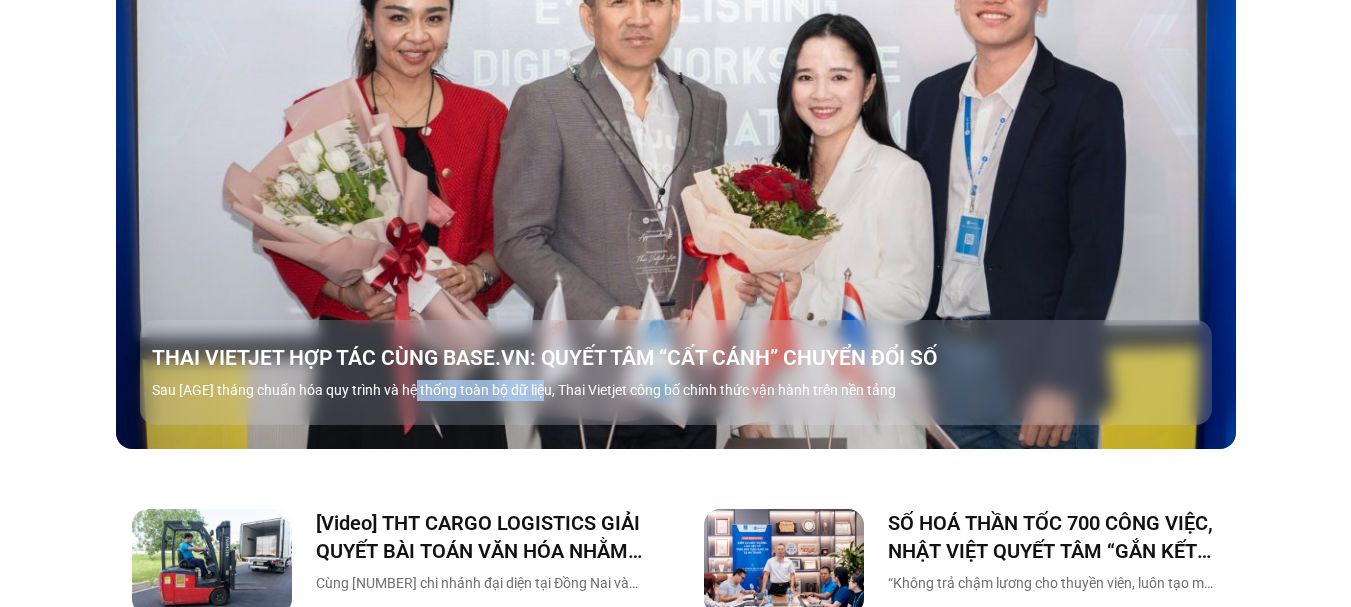 drag, startPoint x: 456, startPoint y: 394, endPoint x: 541, endPoint y: 392, distance: 85.02353 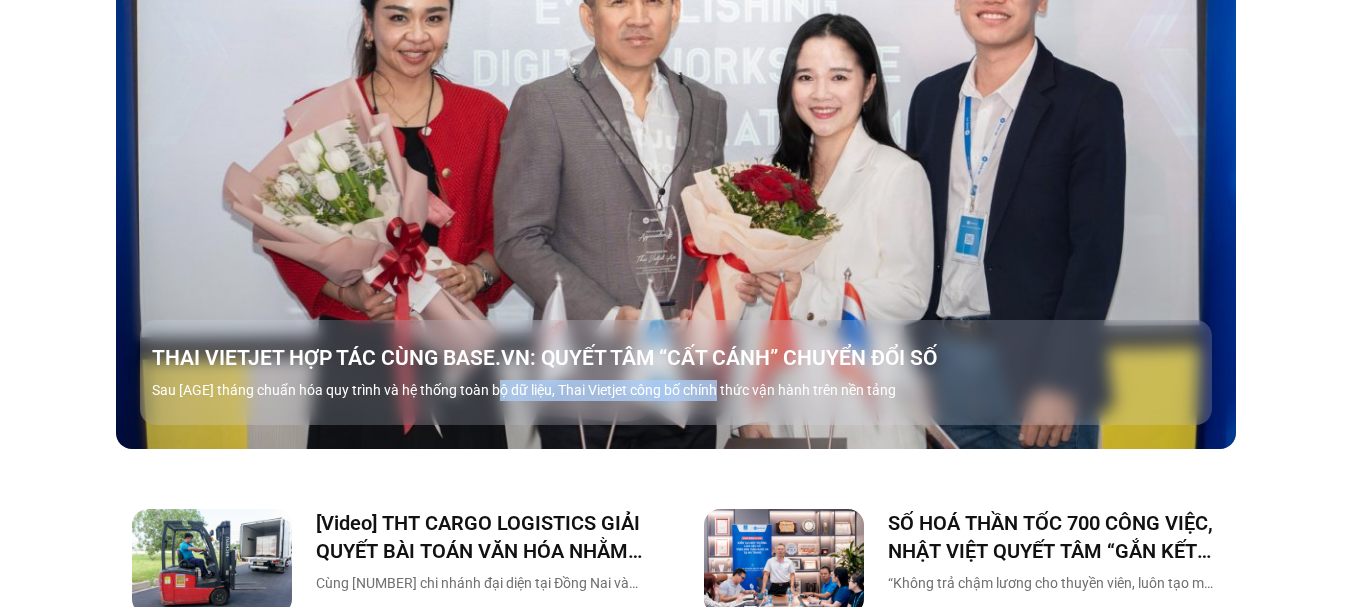 drag, startPoint x: 713, startPoint y: 387, endPoint x: 504, endPoint y: 383, distance: 209.03827 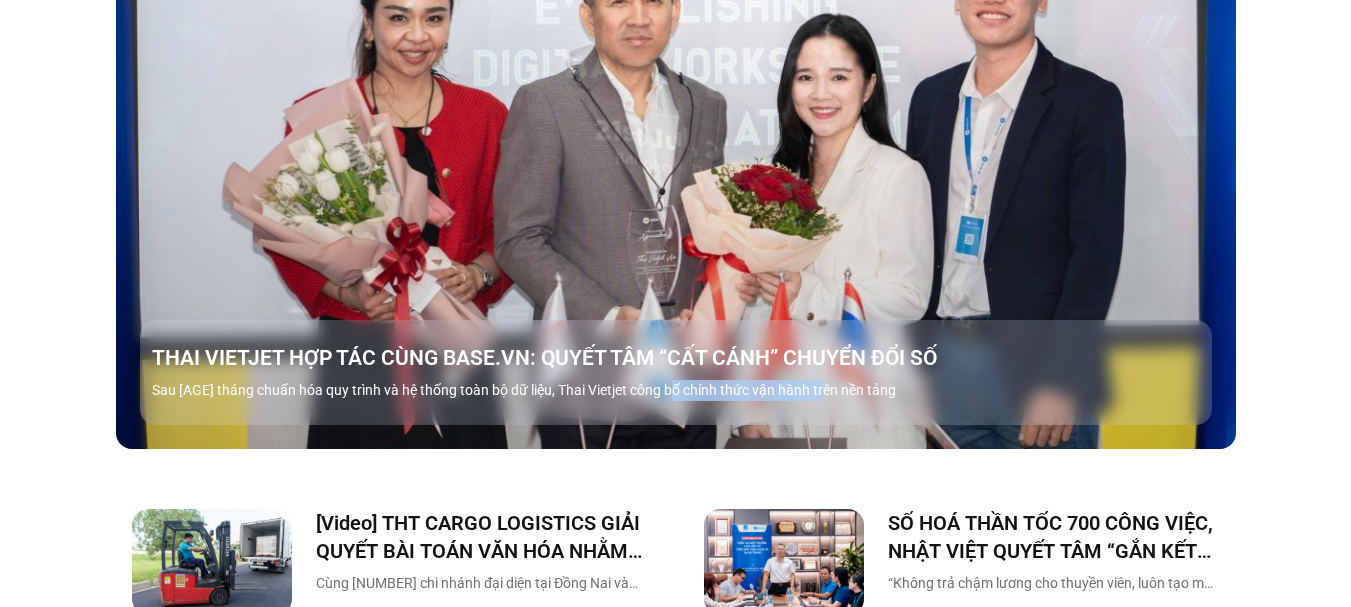 drag, startPoint x: 822, startPoint y: 388, endPoint x: 561, endPoint y: 387, distance: 261.00192 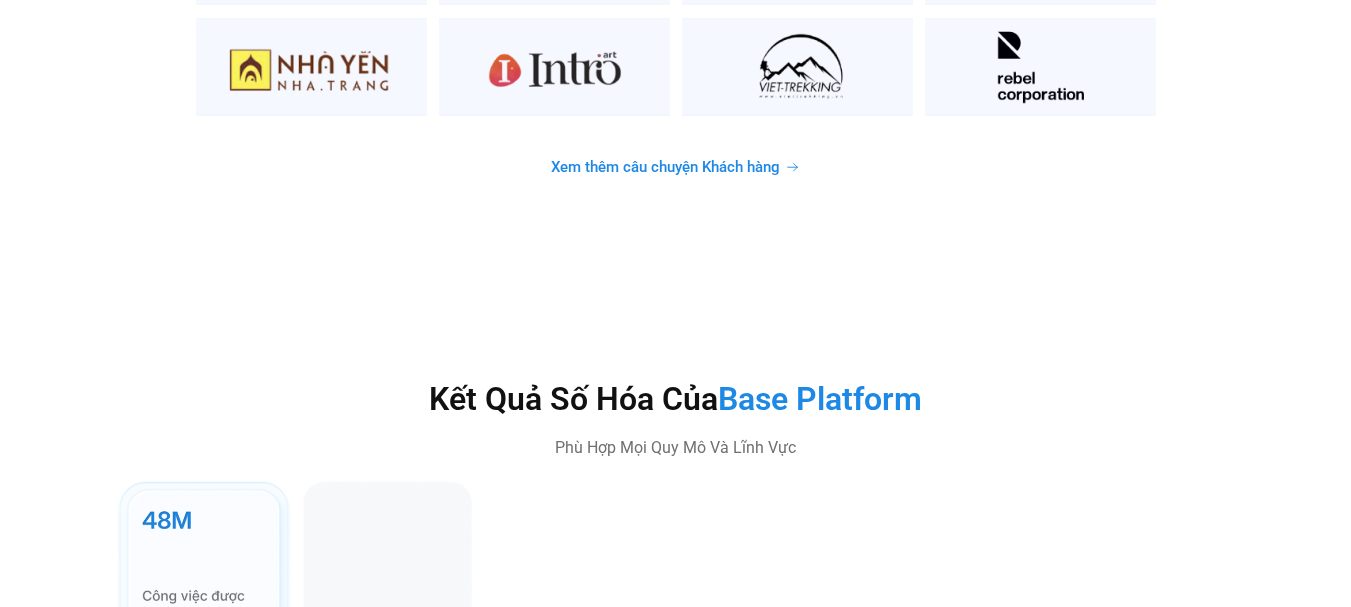 scroll, scrollTop: 5500, scrollLeft: 0, axis: vertical 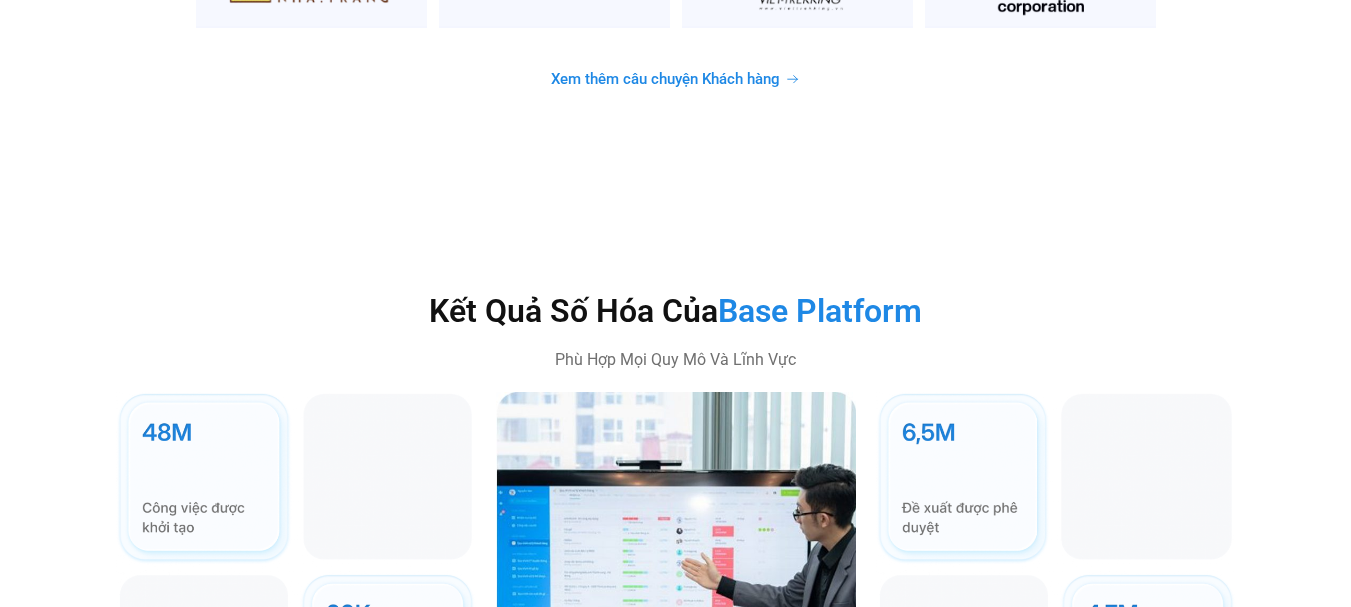 click on "Xem thêm câu chuyện Khách hàng" at bounding box center [665, 79] 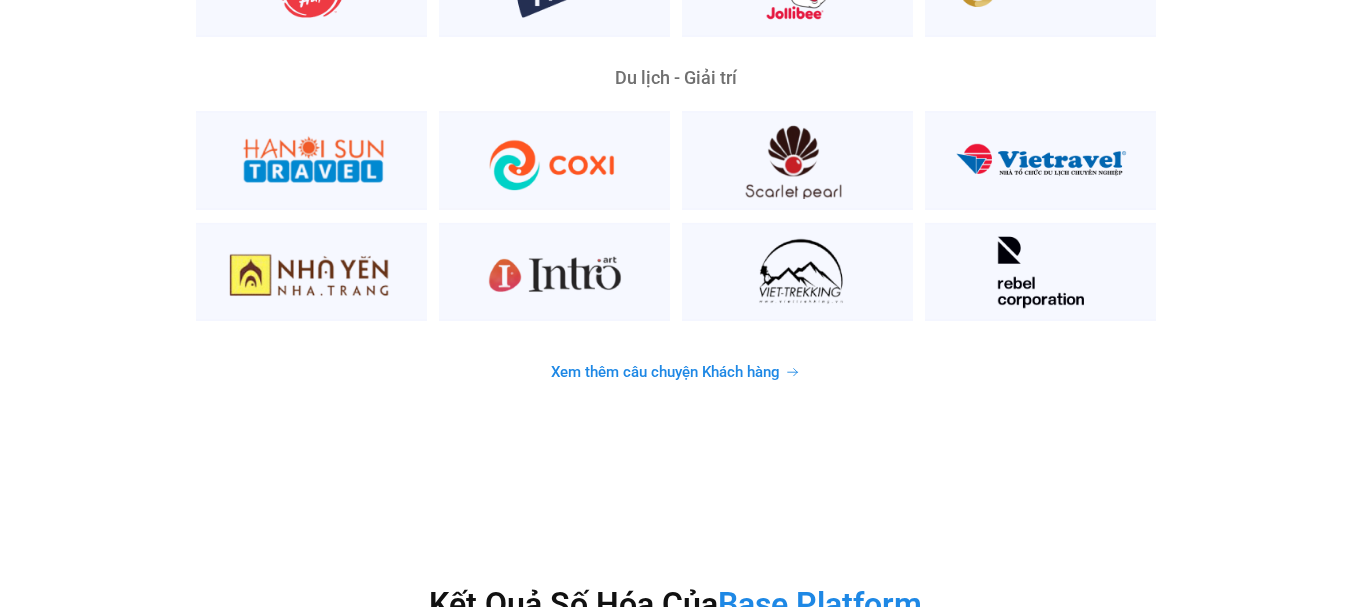 scroll, scrollTop: 5300, scrollLeft: 0, axis: vertical 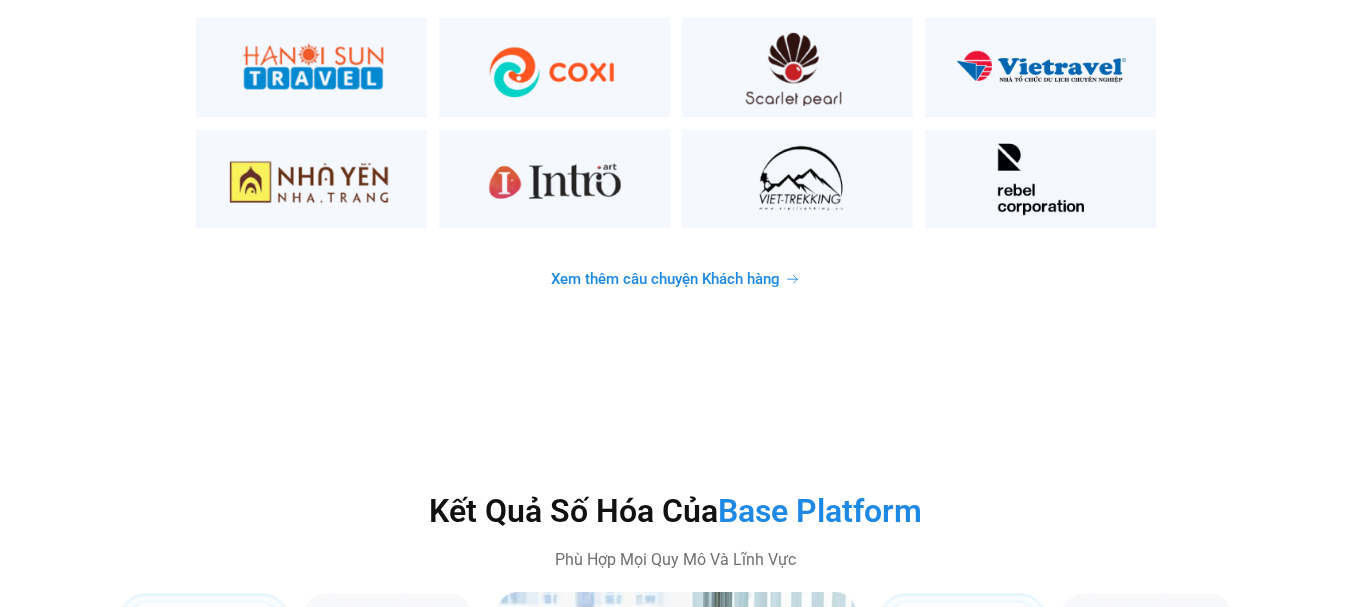 click on "Xem thêm câu chuyện Khách hàng" at bounding box center [665, 279] 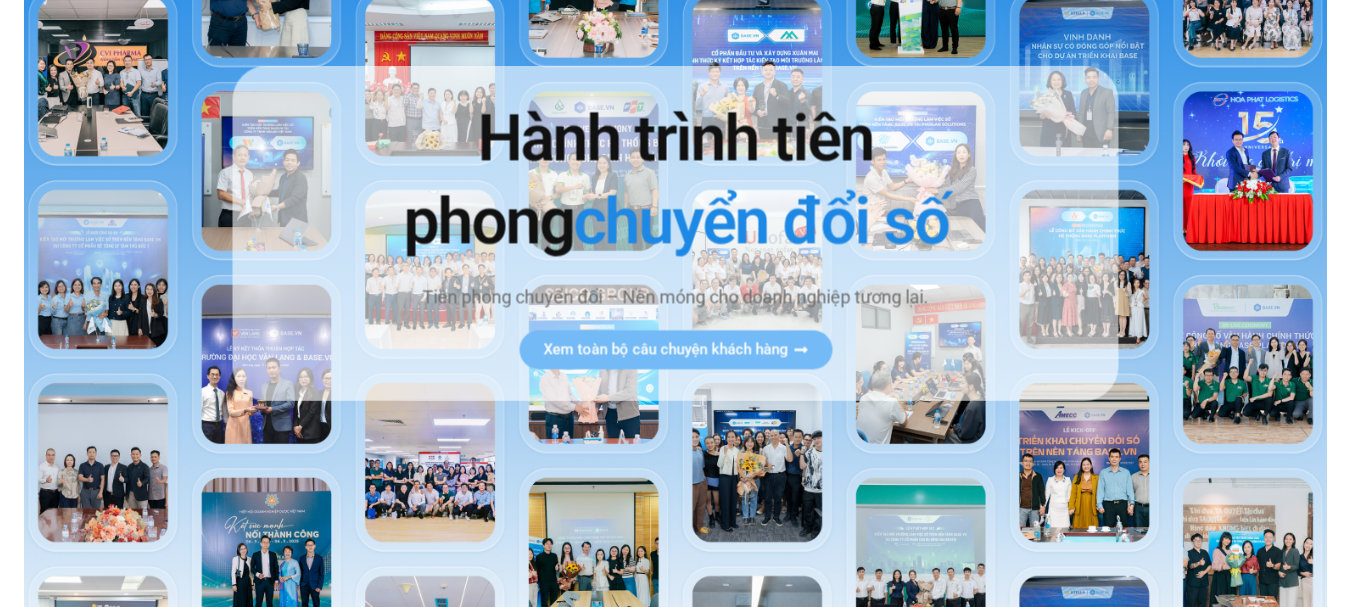scroll, scrollTop: 0, scrollLeft: 0, axis: both 